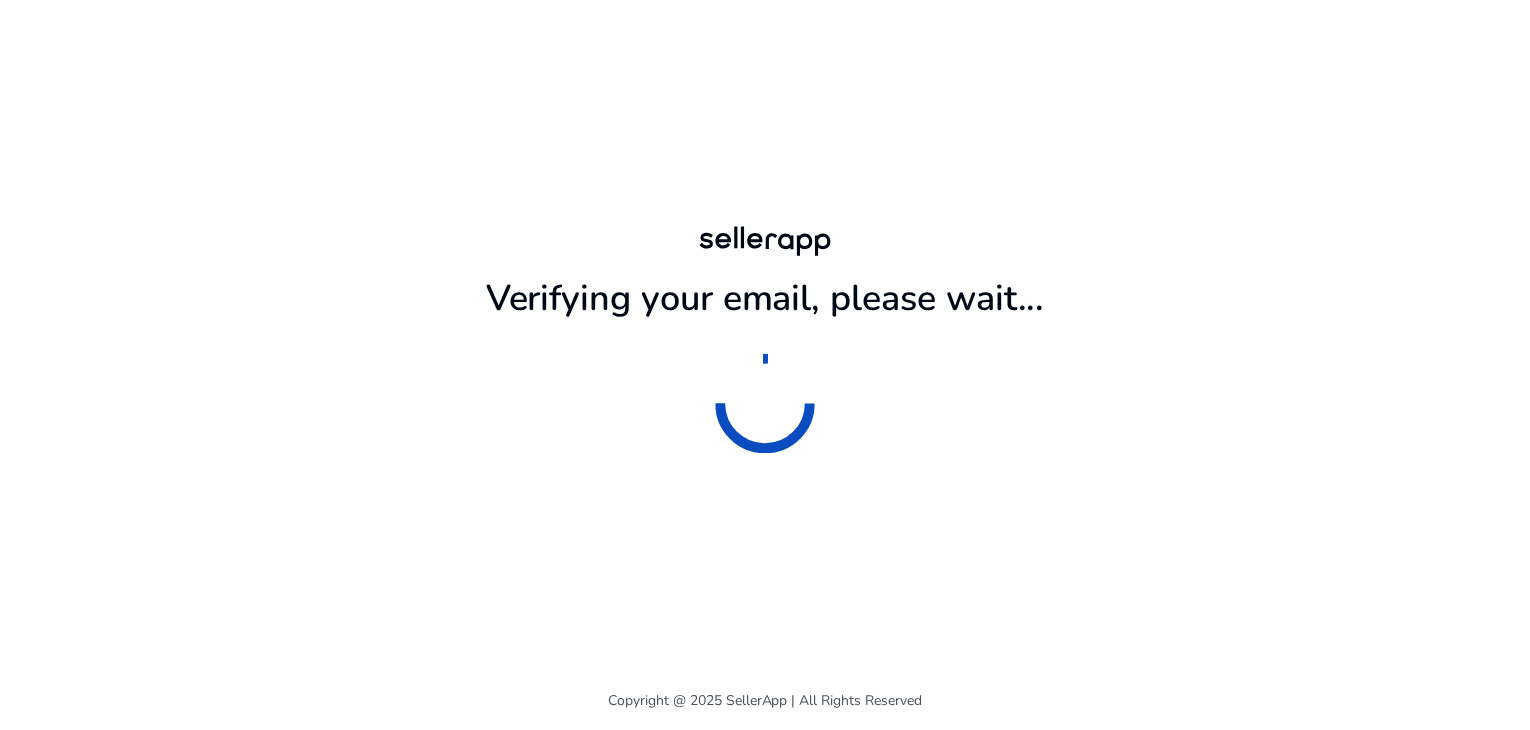 scroll, scrollTop: 0, scrollLeft: 0, axis: both 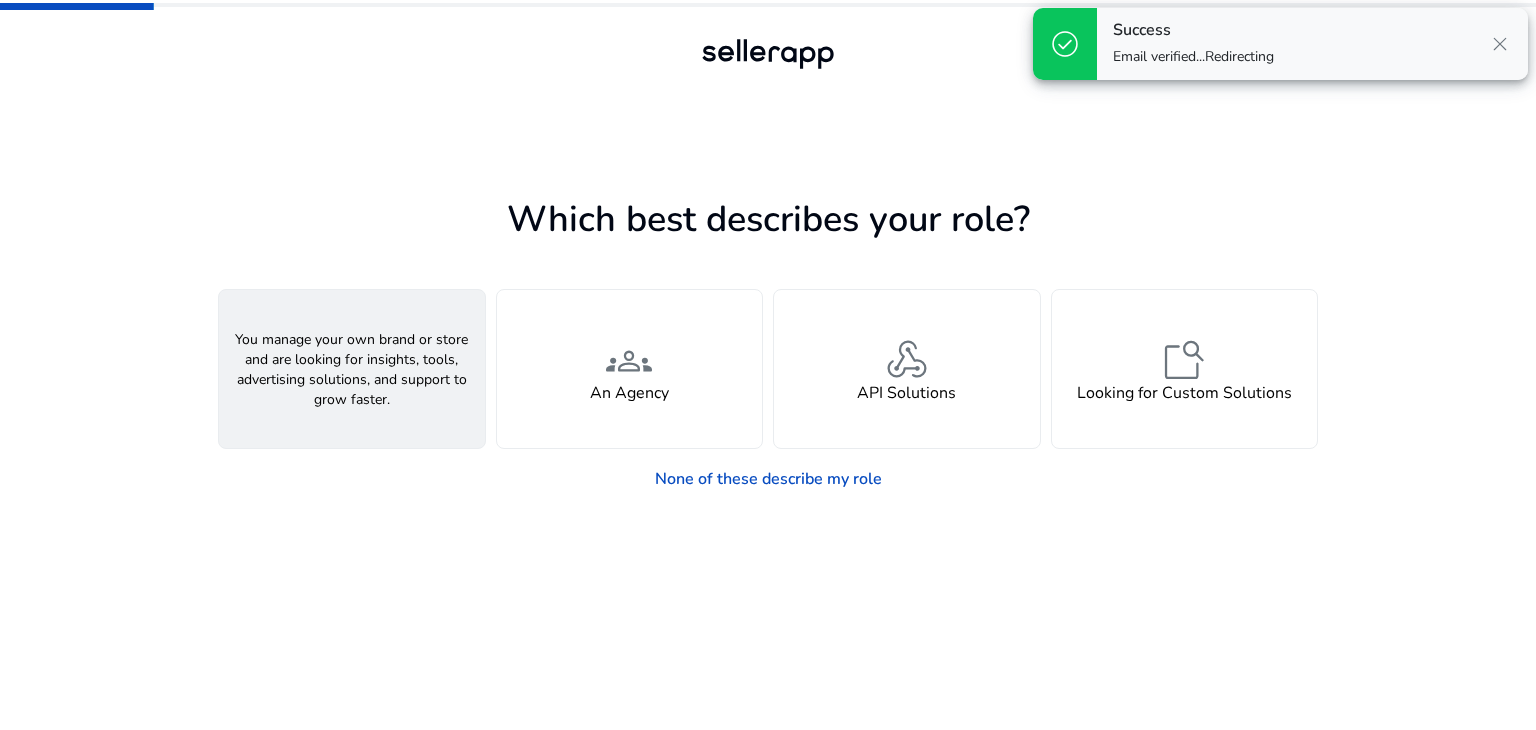 click on "person  A Seller" 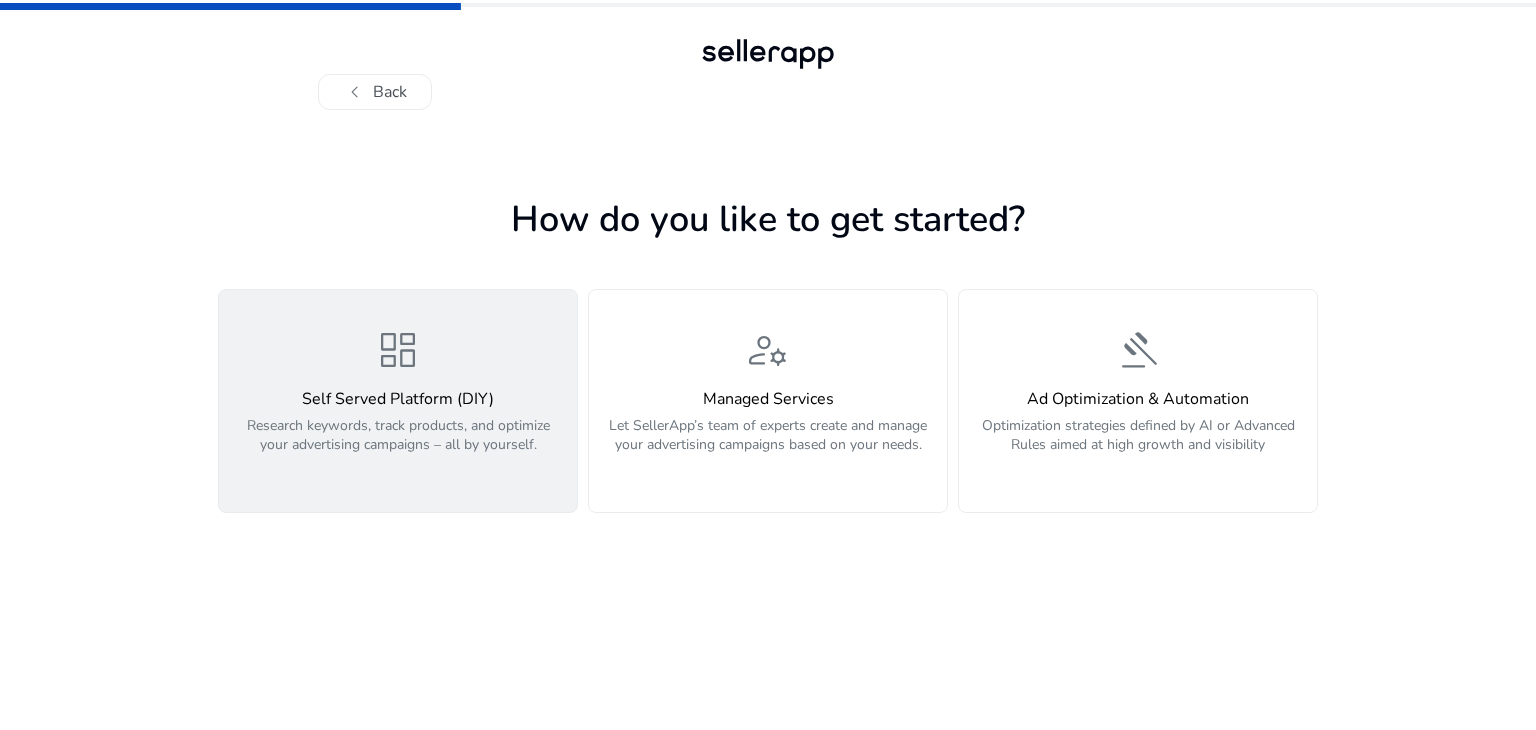 click on "Research keywords, track products, and optimize your advertising campaigns – all by yourself." 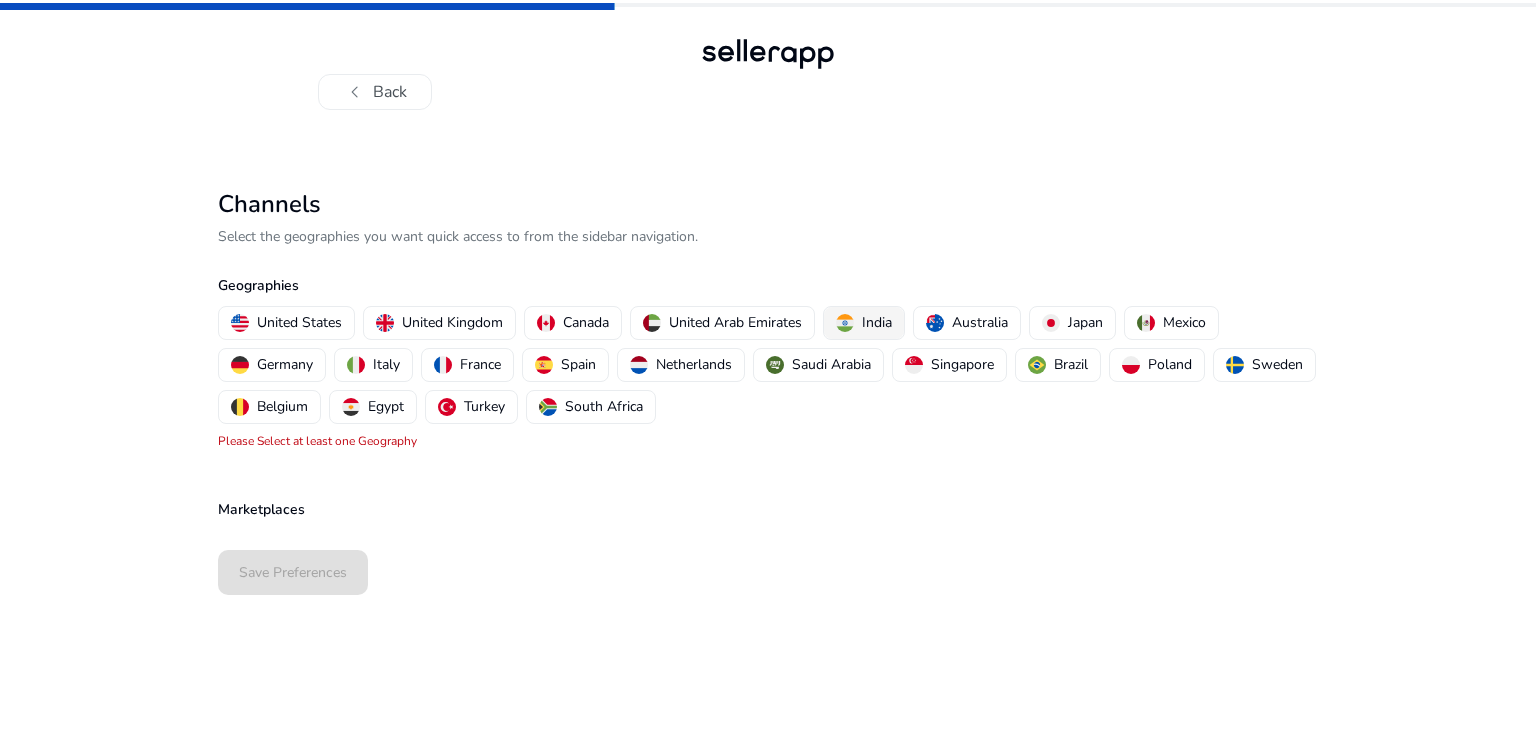 click on "India" at bounding box center (864, 323) 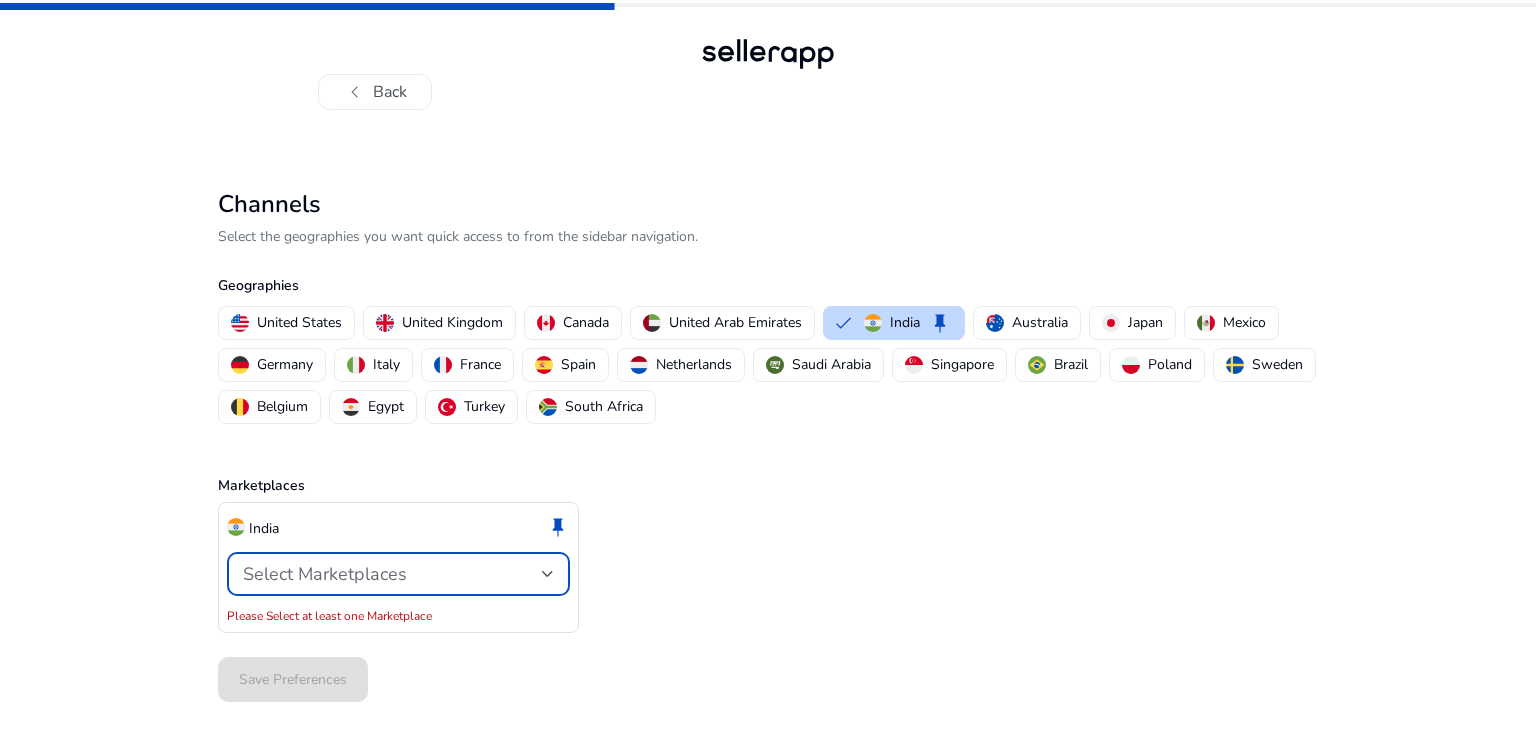 click on "Select Marketplaces" at bounding box center [325, 574] 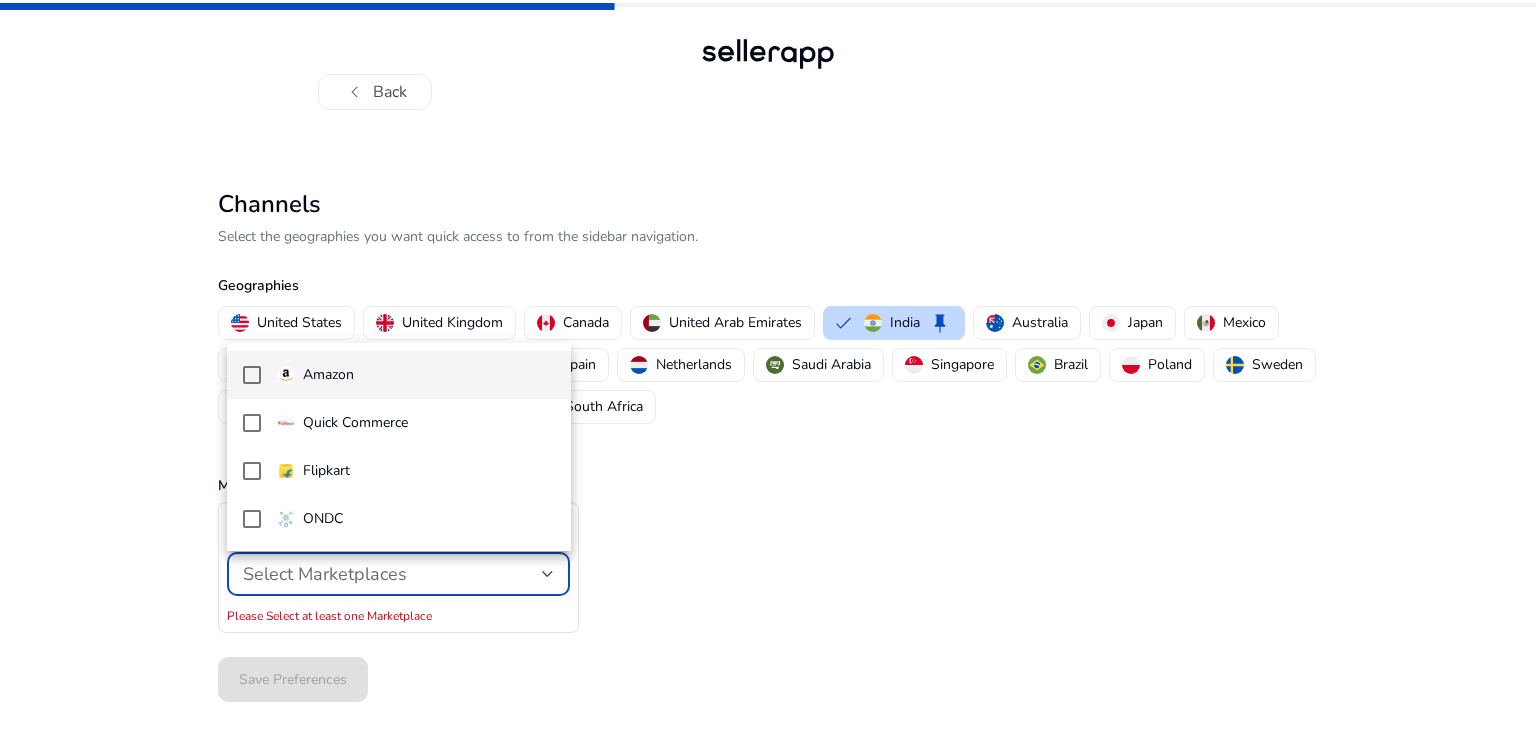 click on "Amazon" at bounding box center (399, 375) 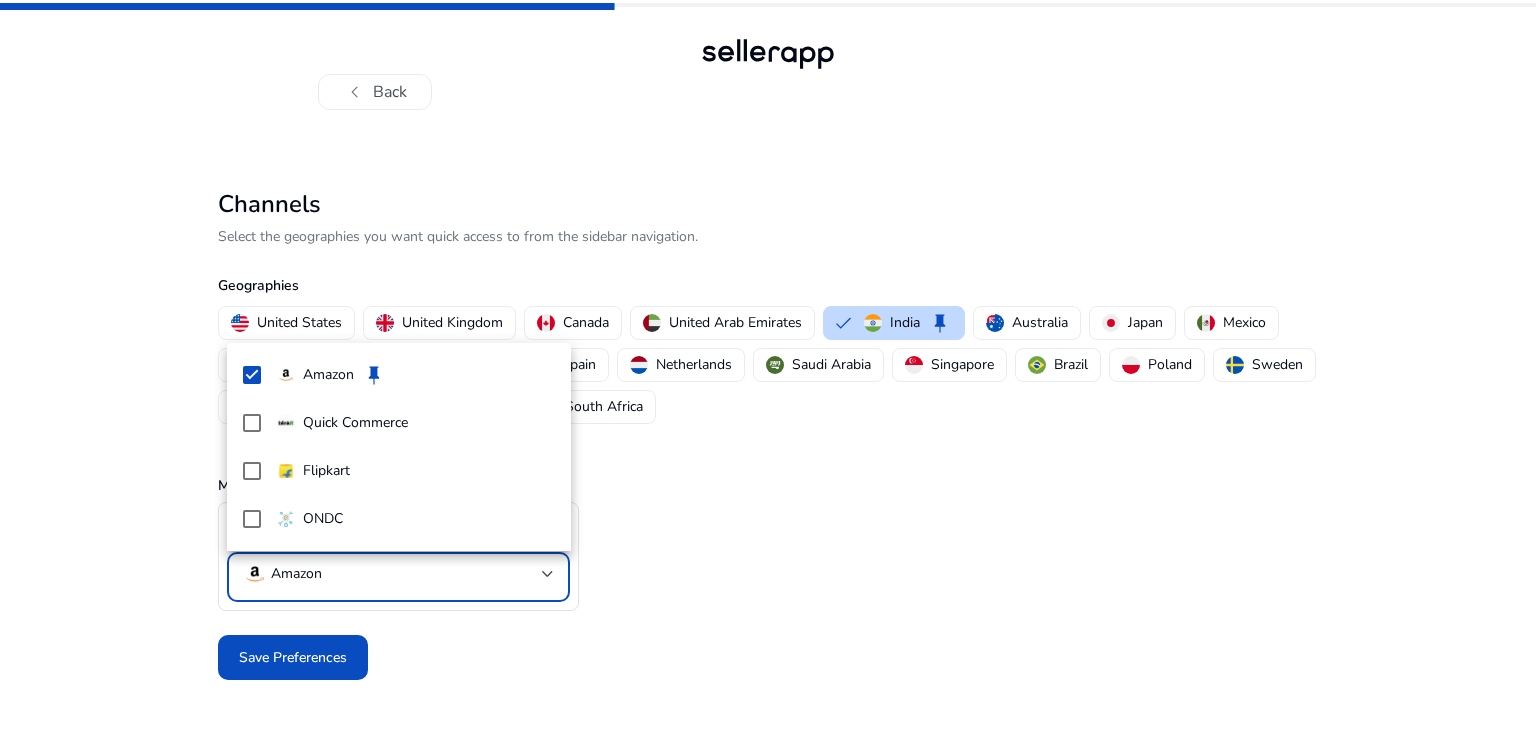 click at bounding box center (768, 365) 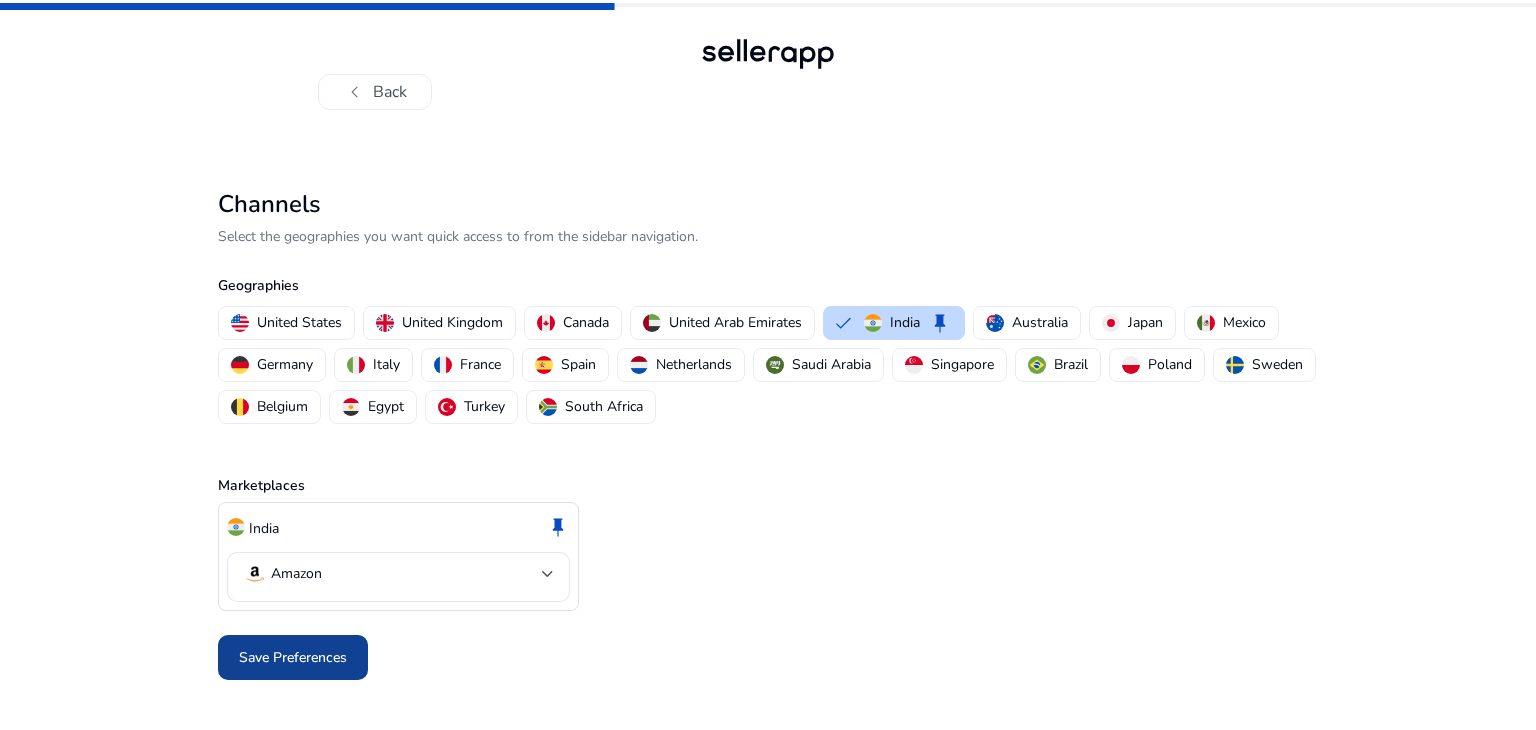 click on "Save Preferences" 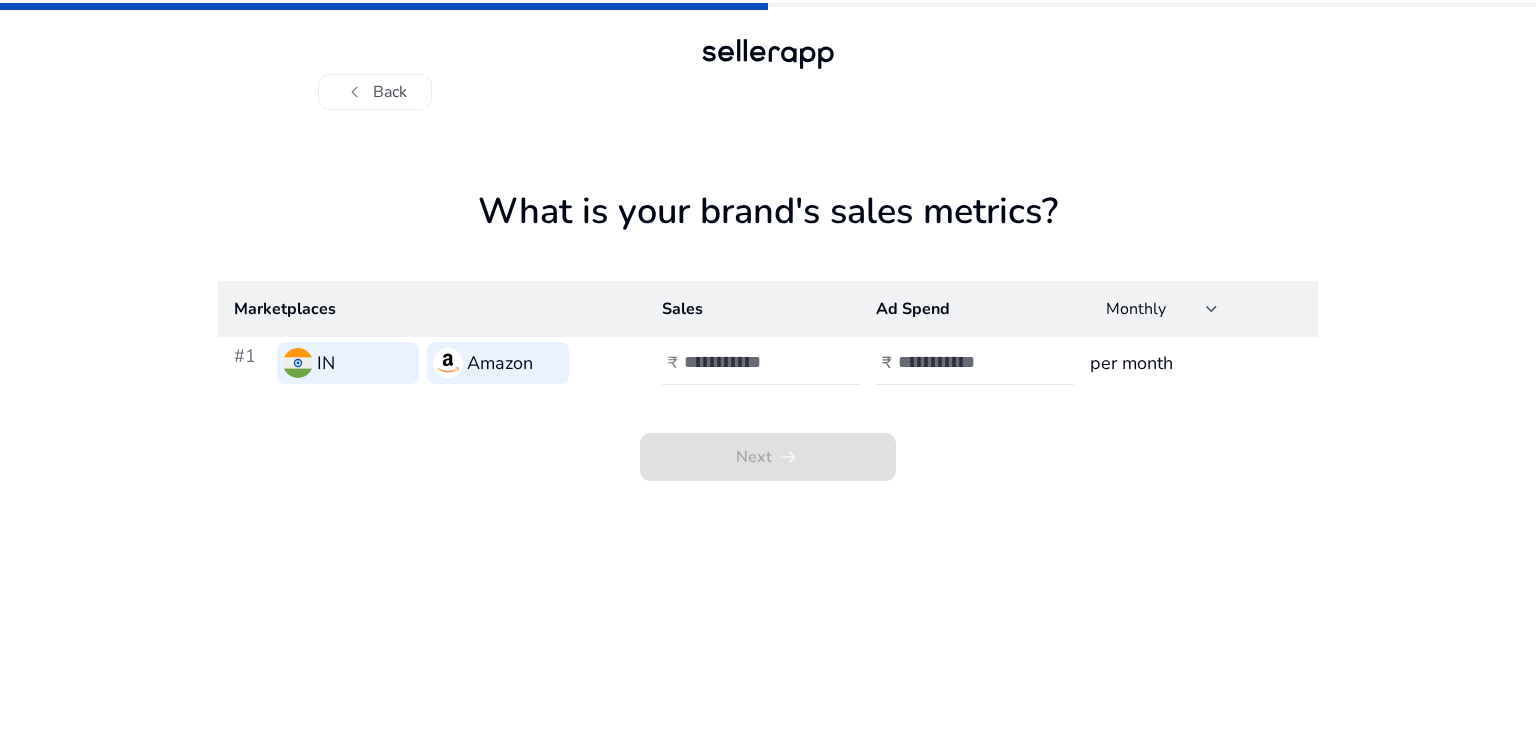 click at bounding box center (751, 362) 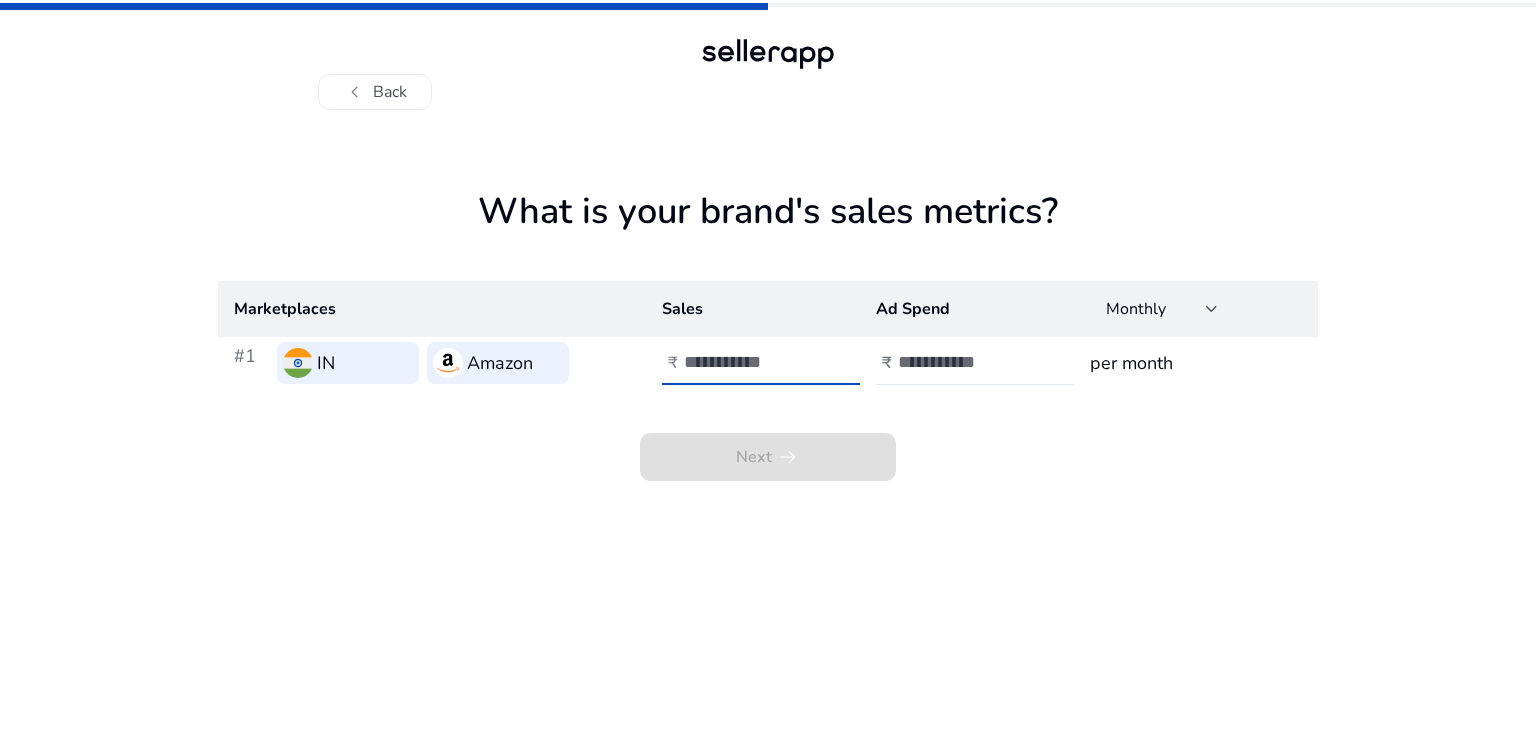 type on "**" 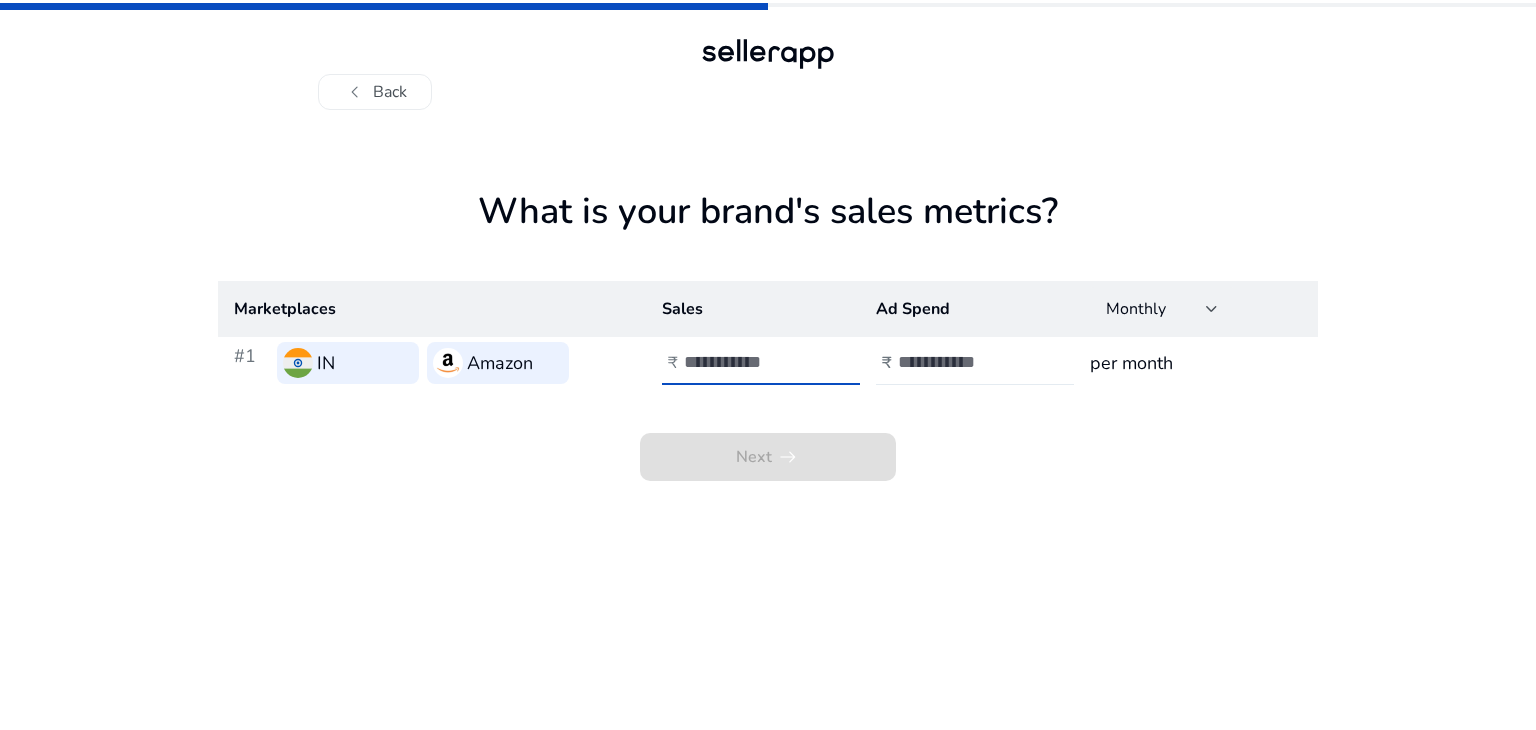 type on "******" 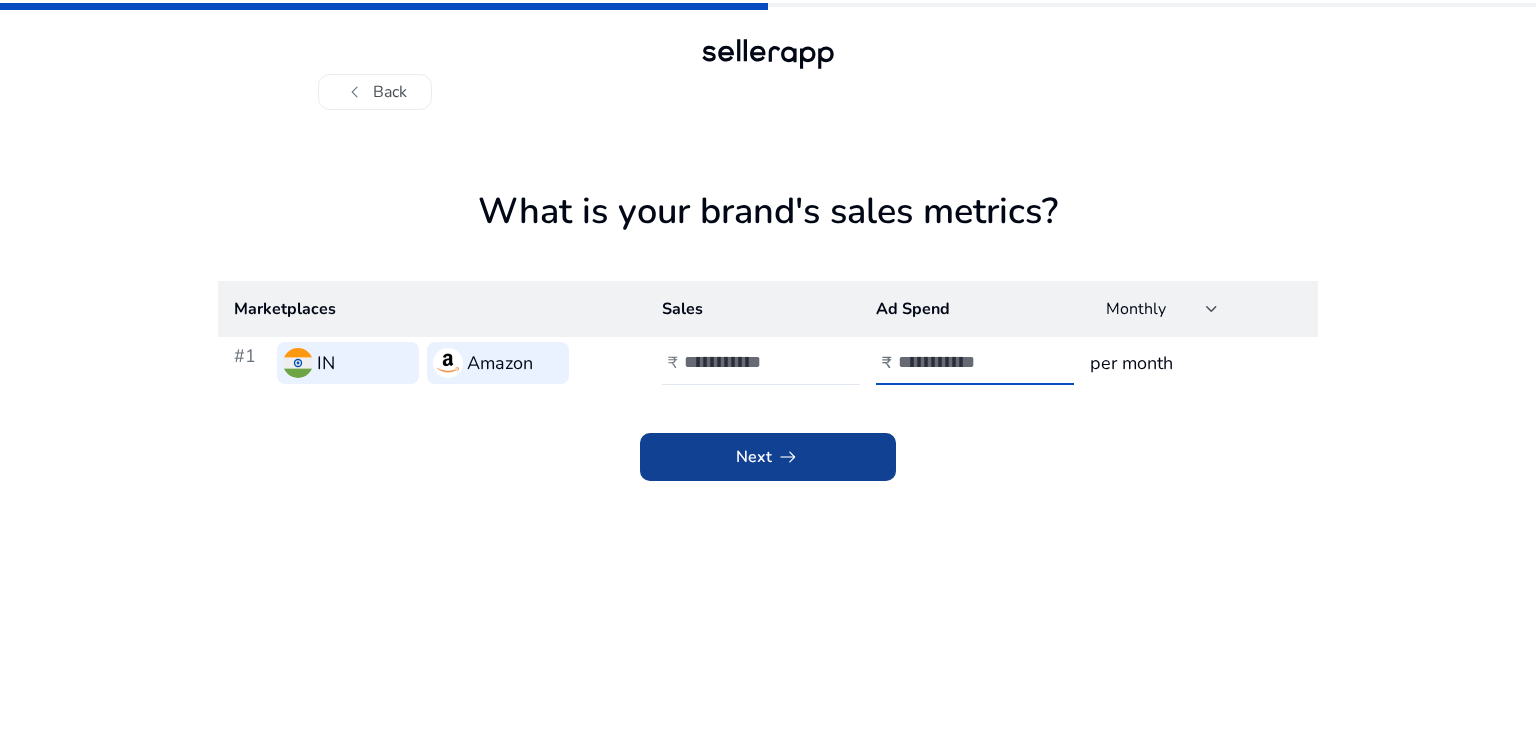 type on "*****" 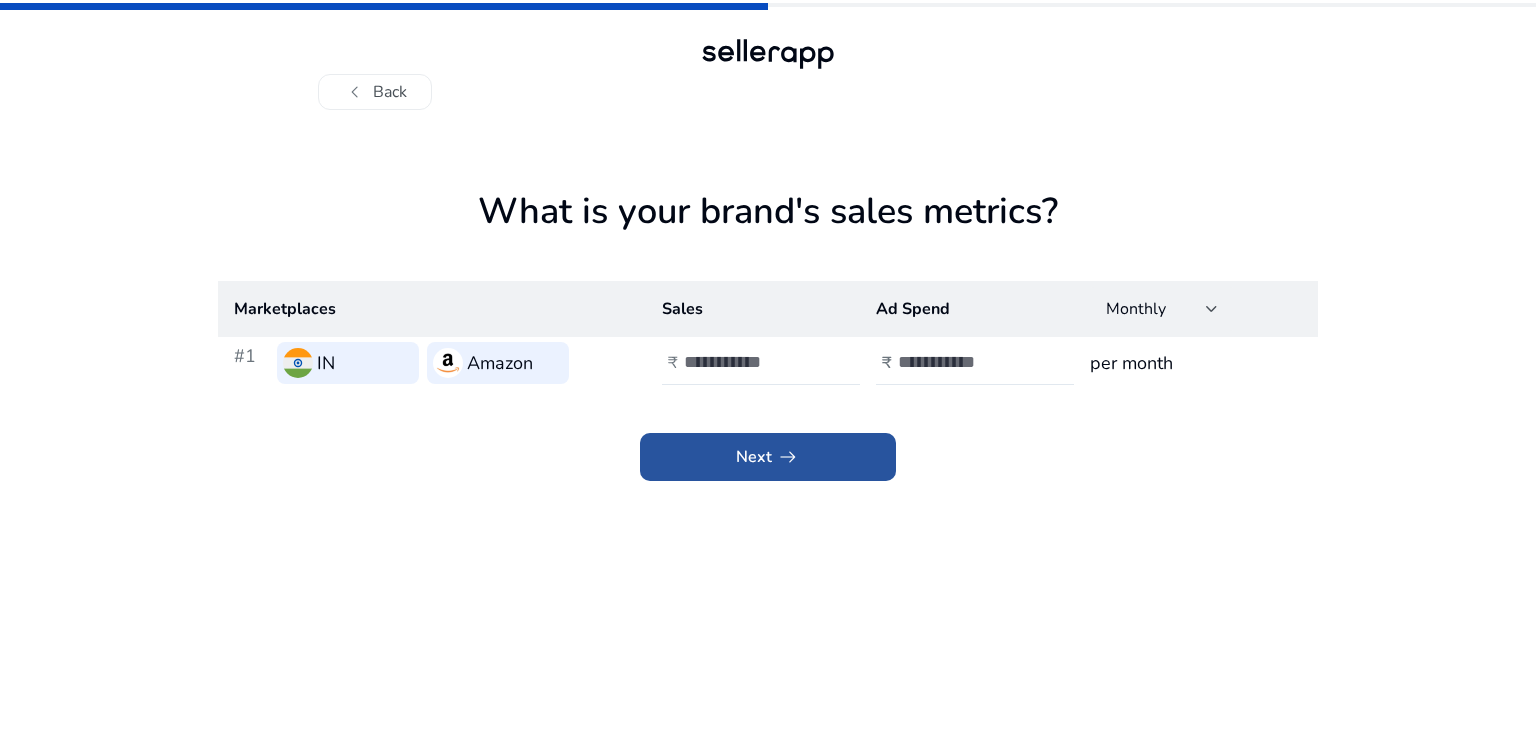 click 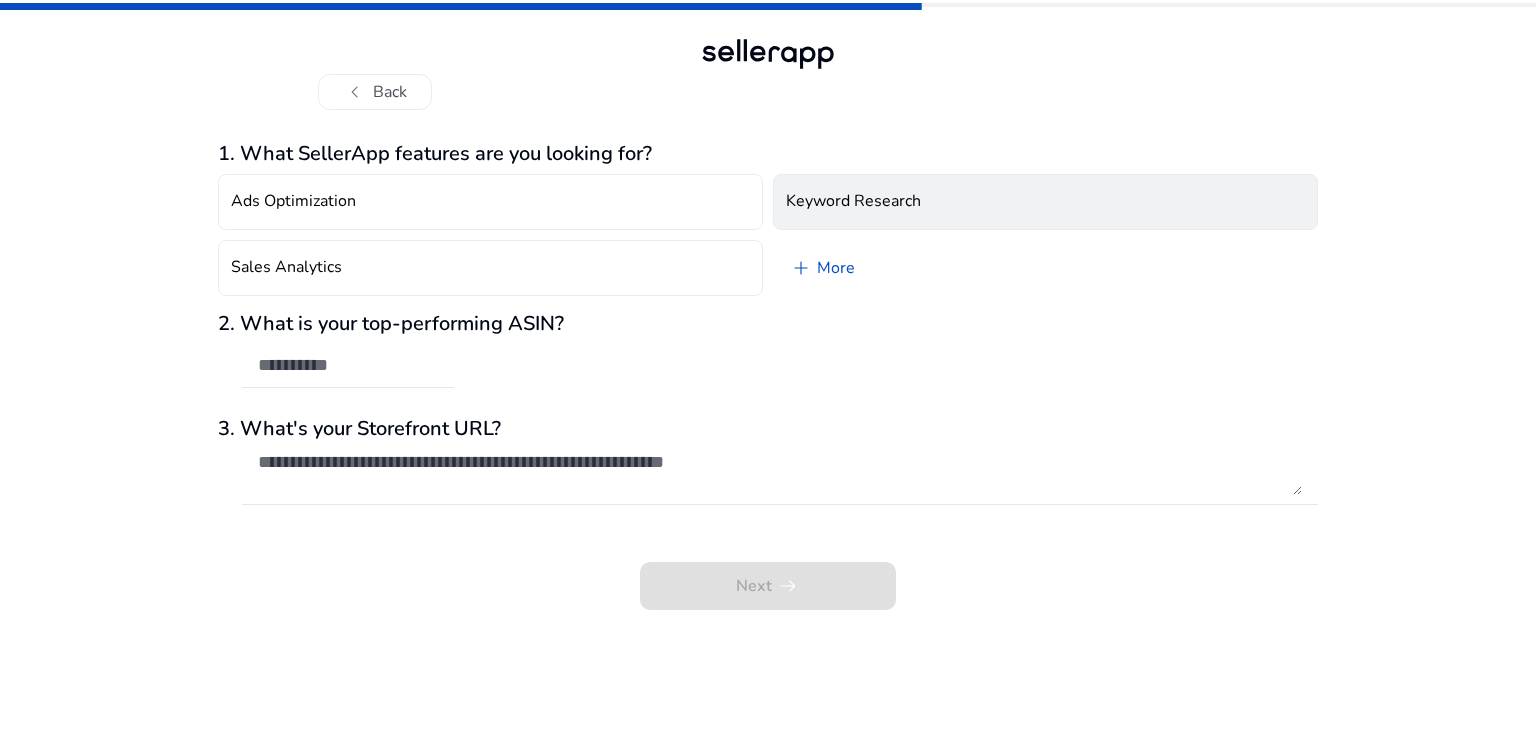 click on "Keyword Research" 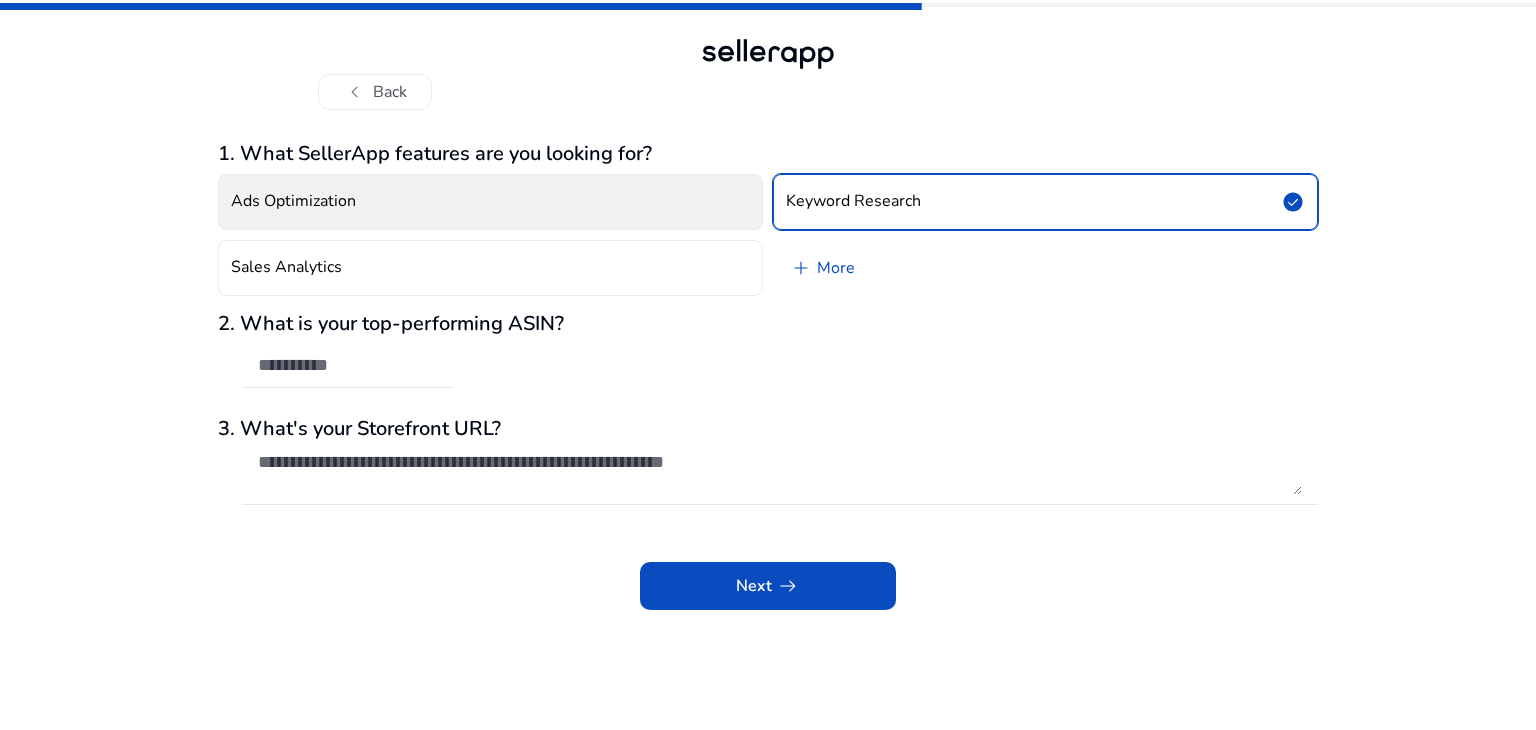 click on "Ads Optimization" 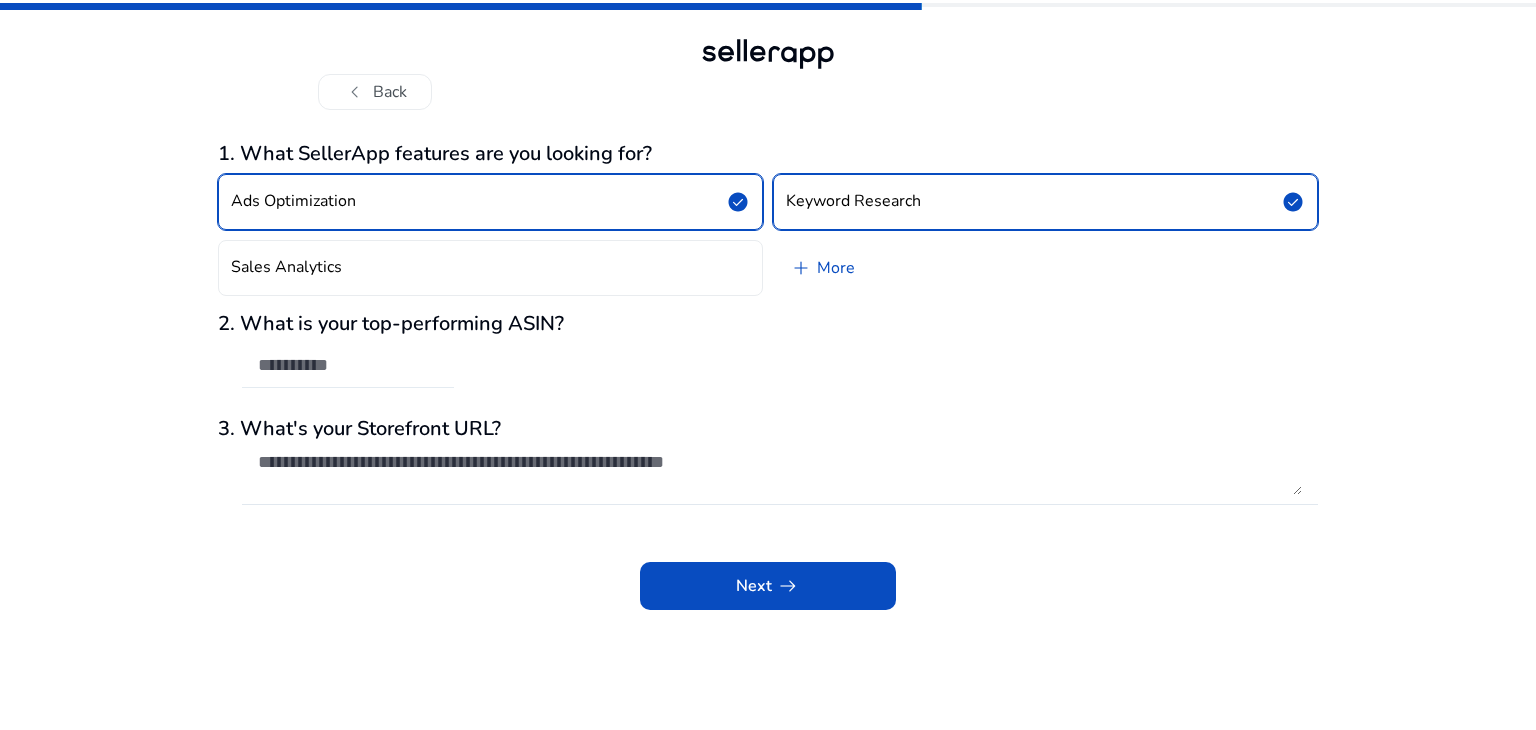 click at bounding box center [348, 365] 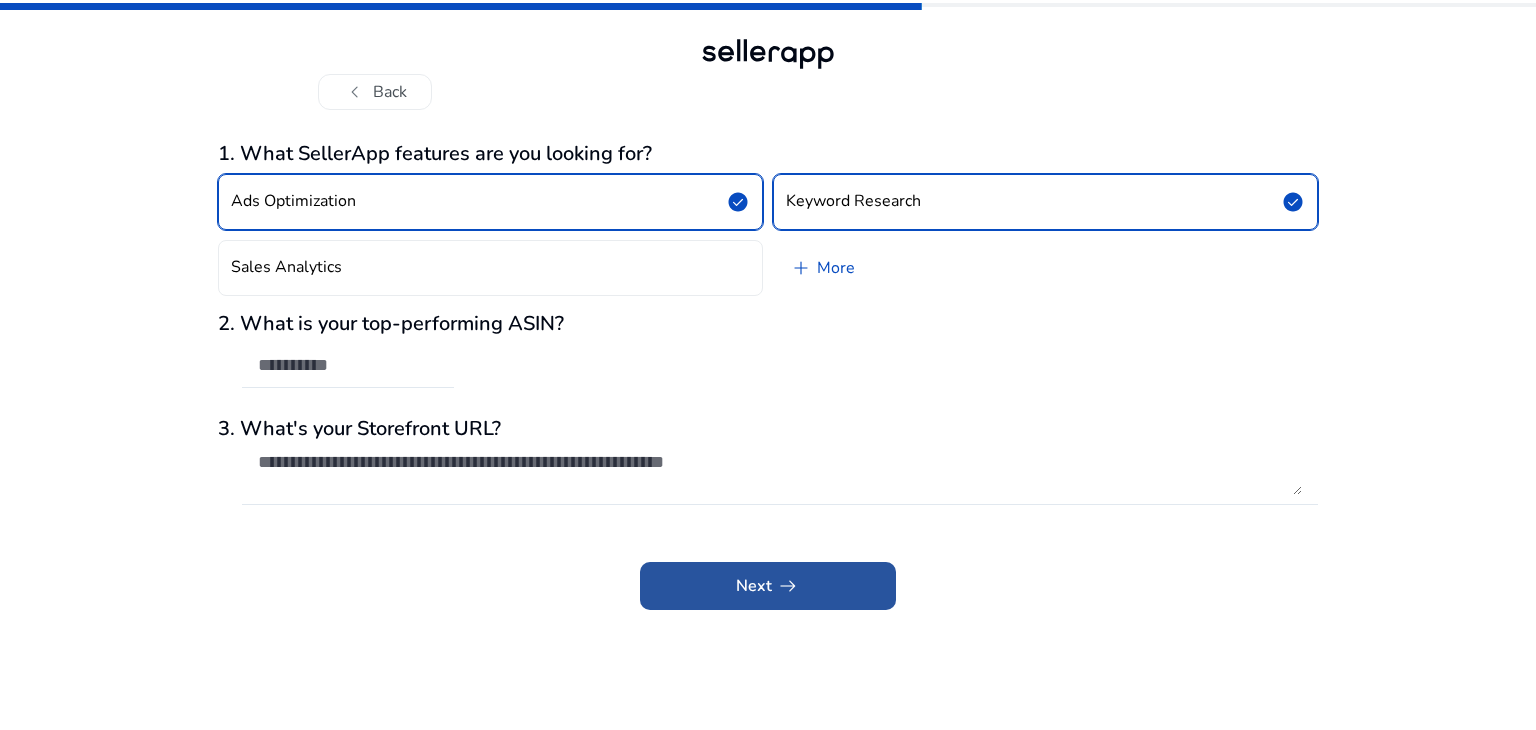 click 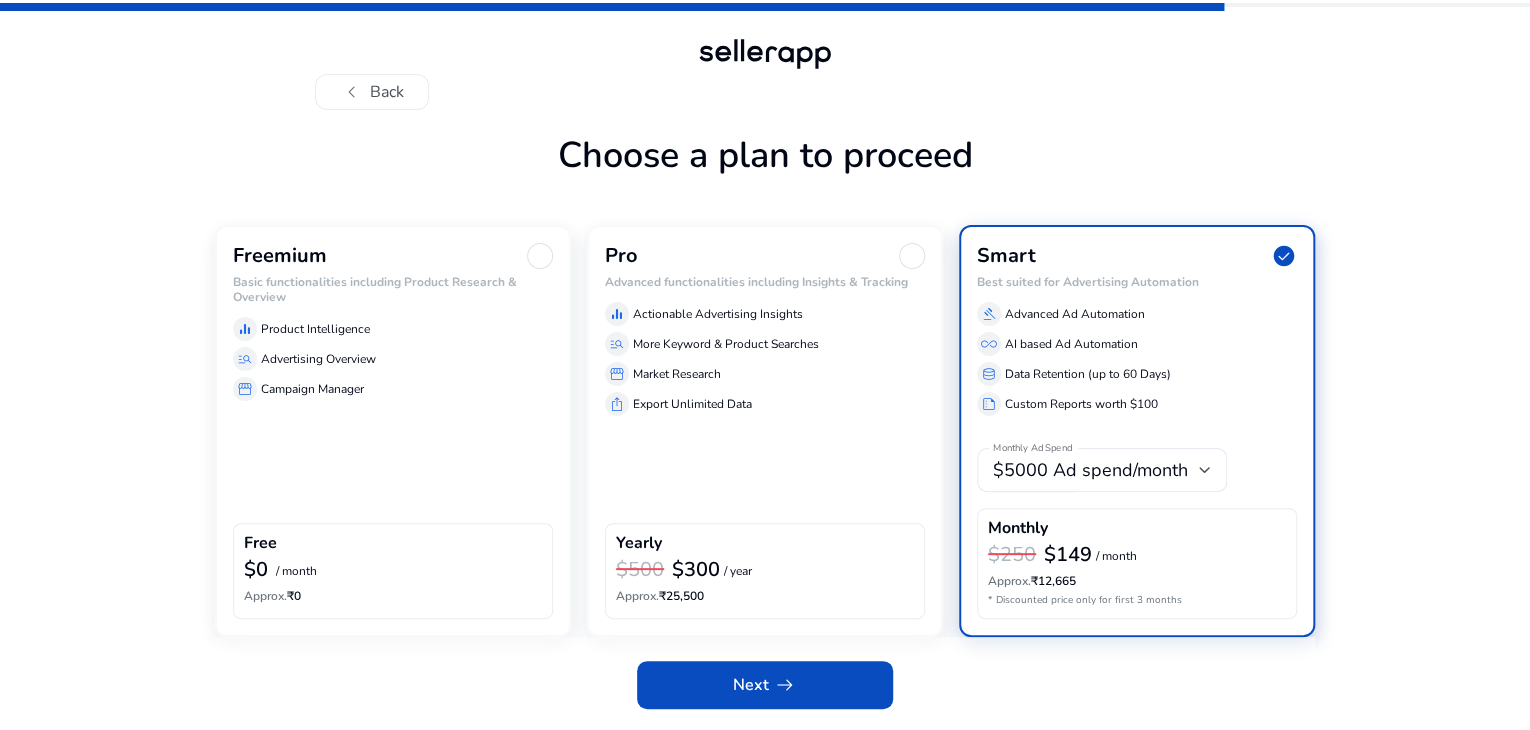 scroll, scrollTop: 58, scrollLeft: 0, axis: vertical 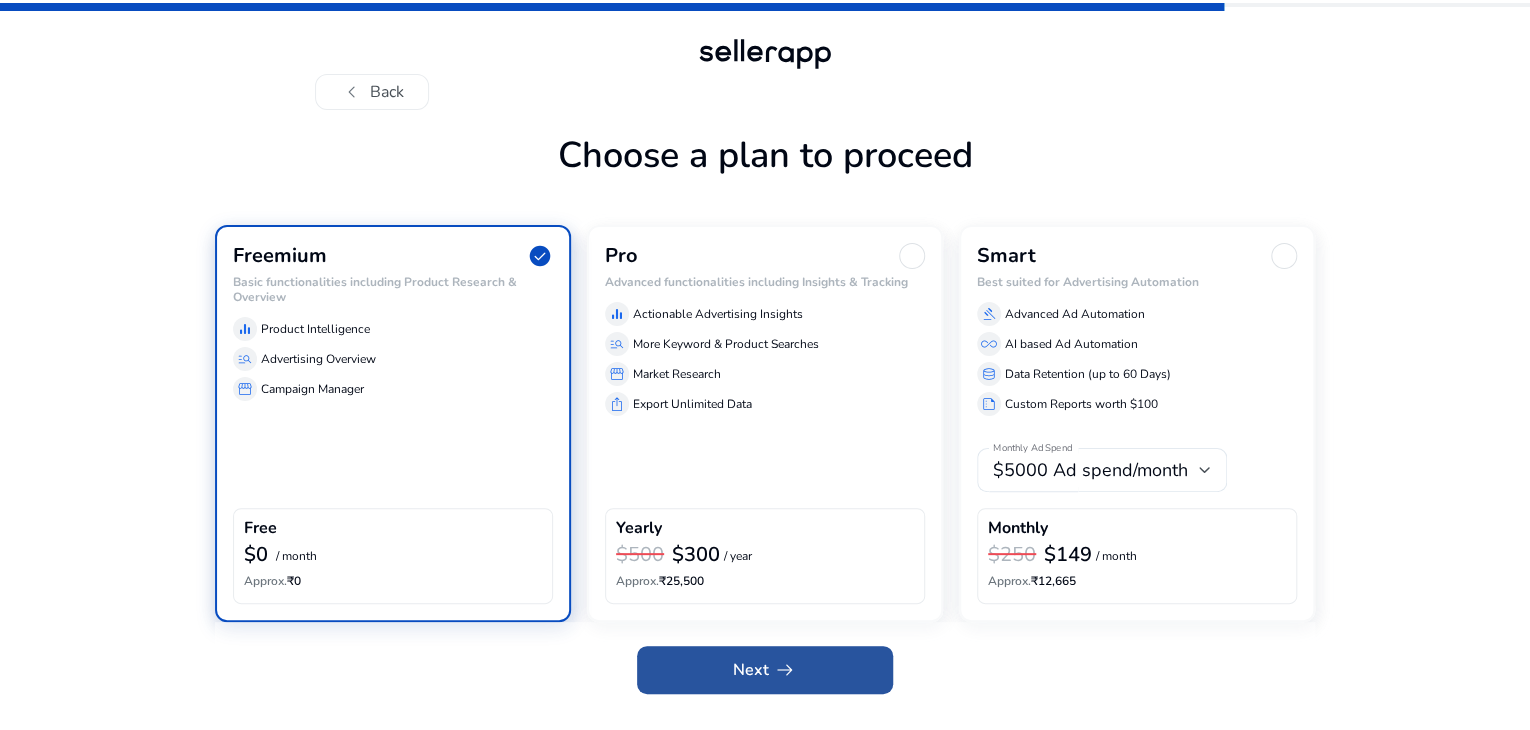 click on "arrow_right_alt" 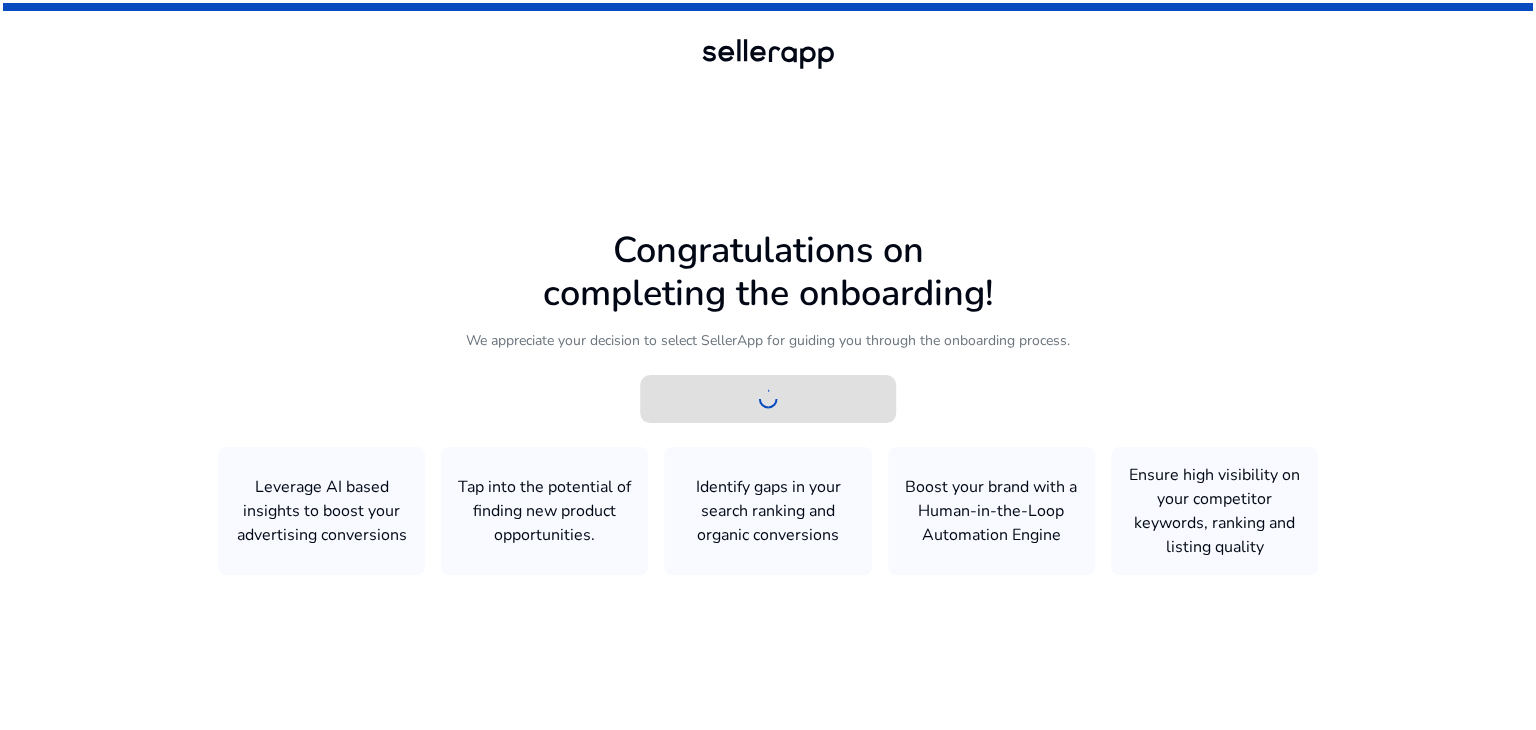 scroll, scrollTop: 0, scrollLeft: 0, axis: both 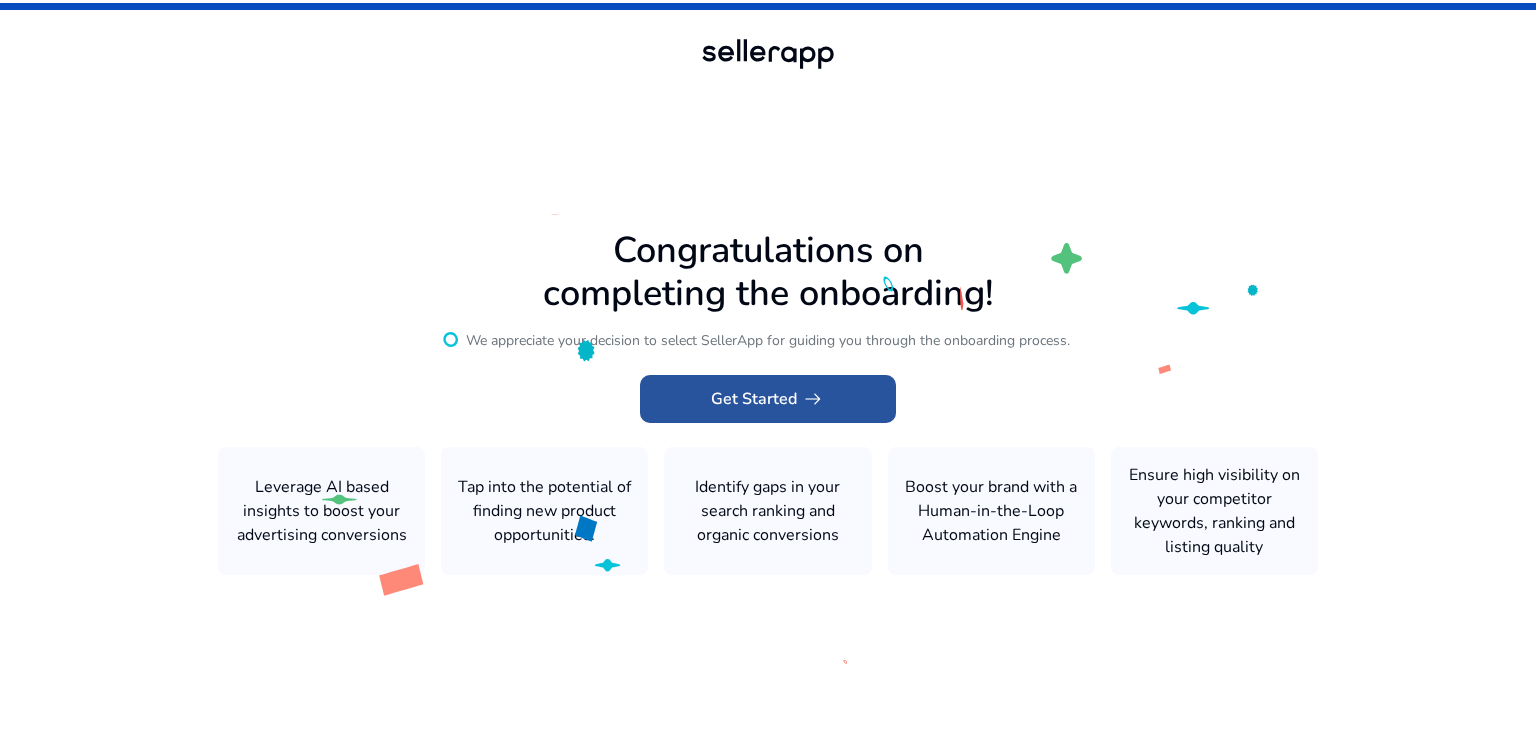 click 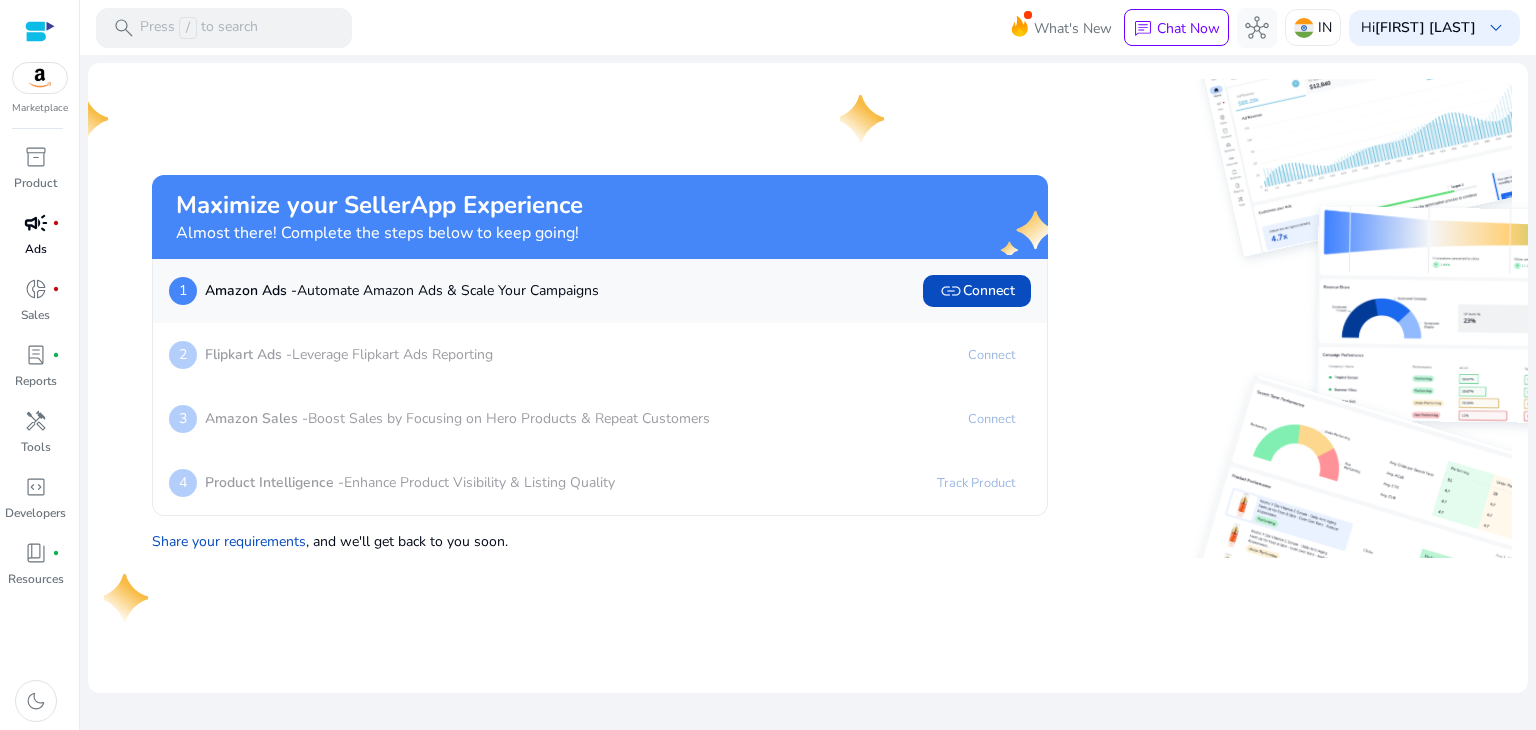 click on "campaign" at bounding box center [36, 223] 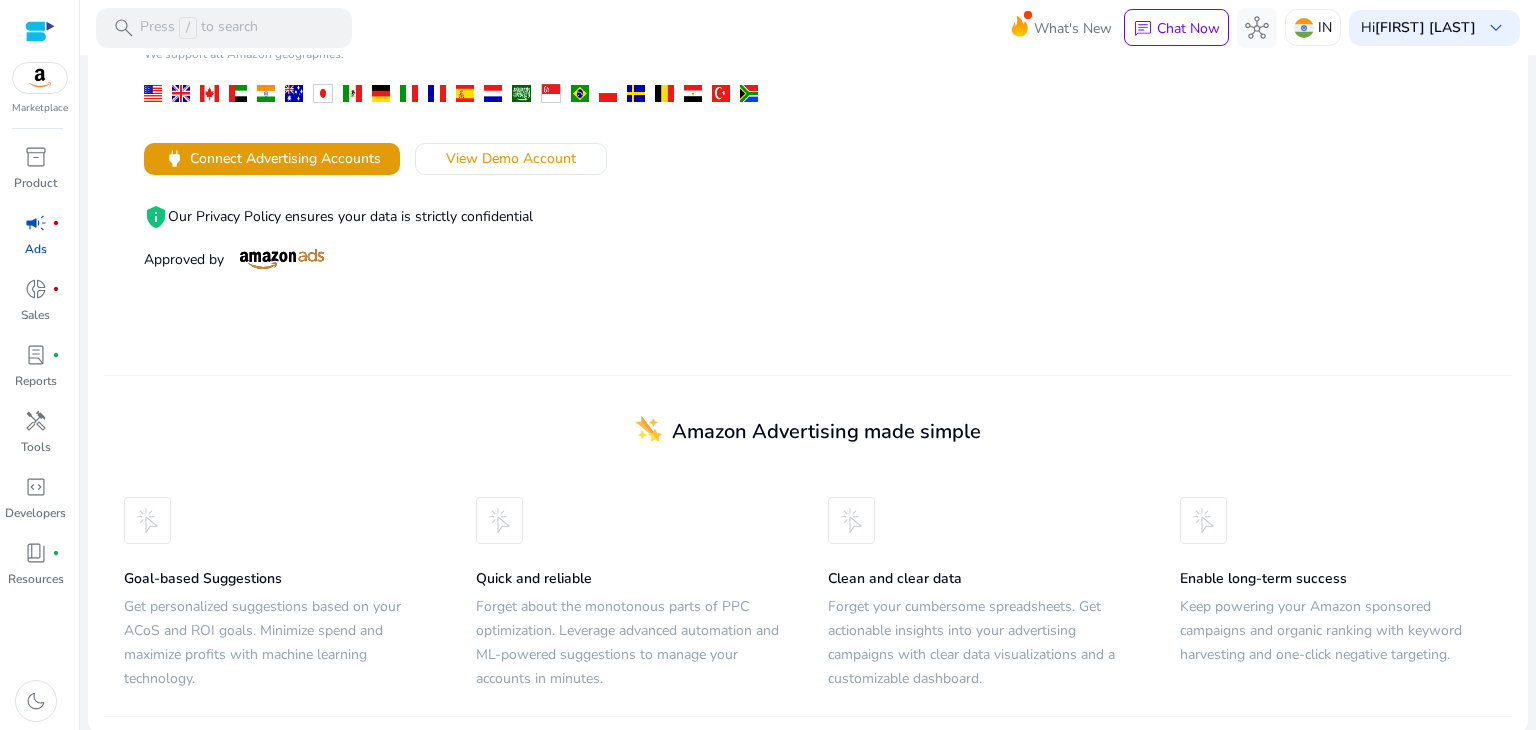 scroll, scrollTop: 0, scrollLeft: 0, axis: both 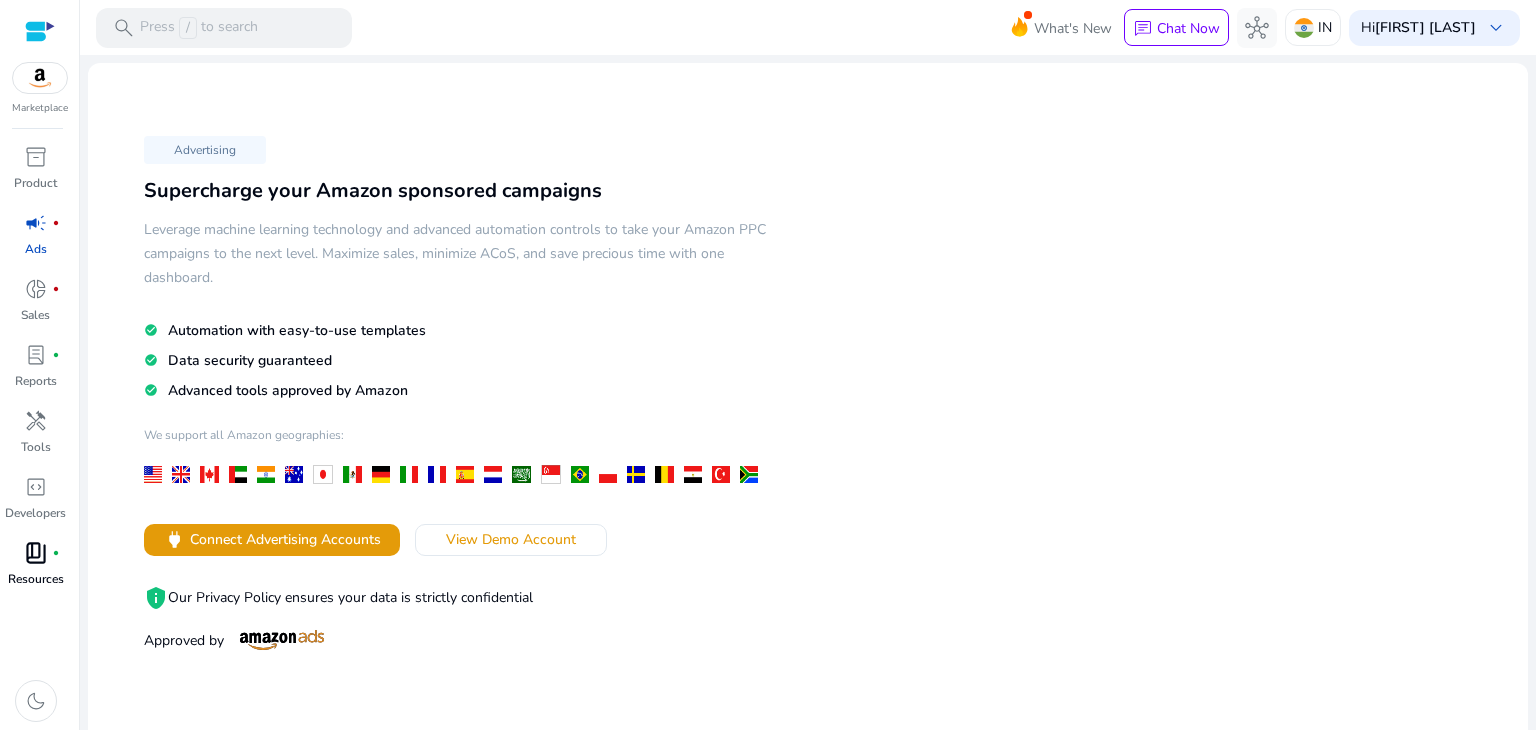 click on "book_4" at bounding box center (36, 553) 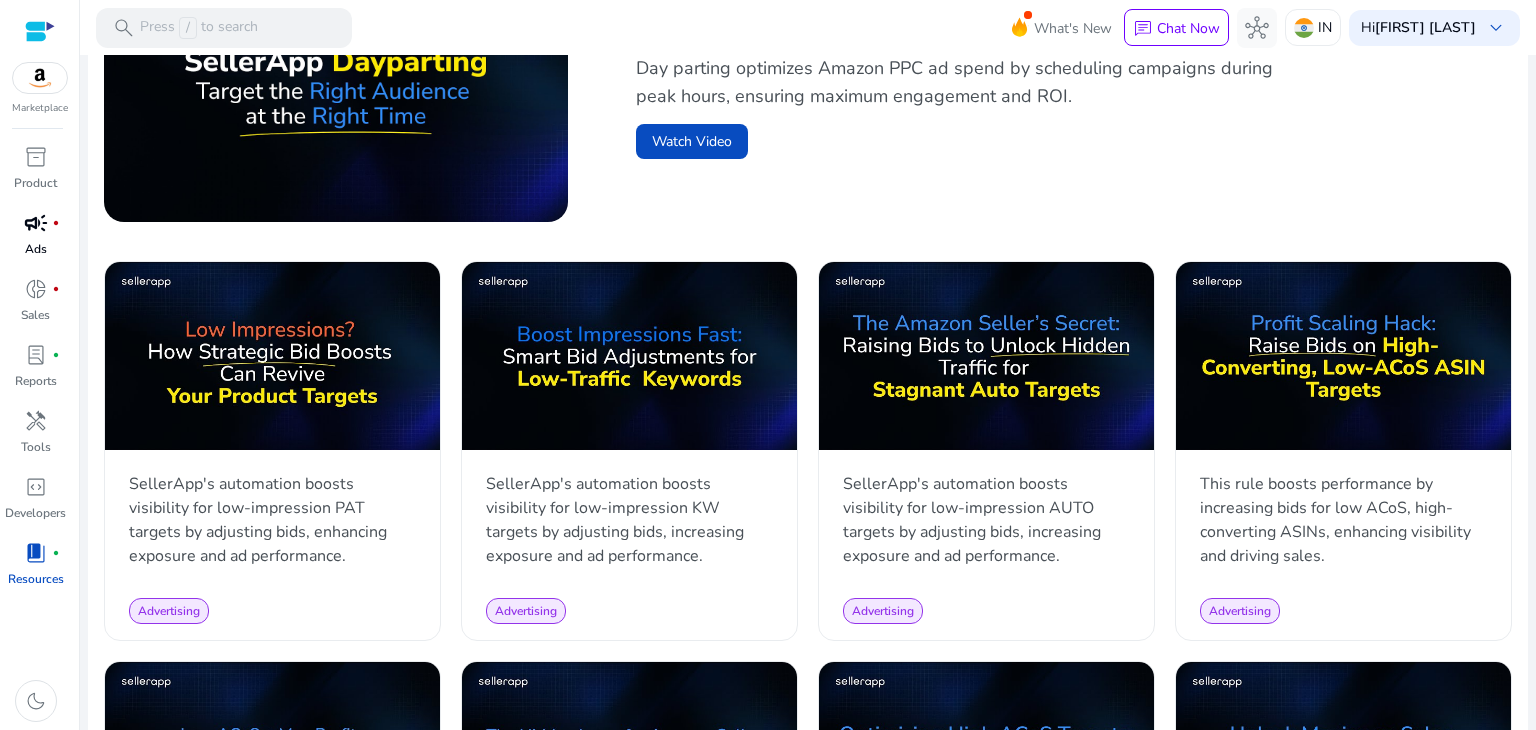 scroll, scrollTop: 900, scrollLeft: 0, axis: vertical 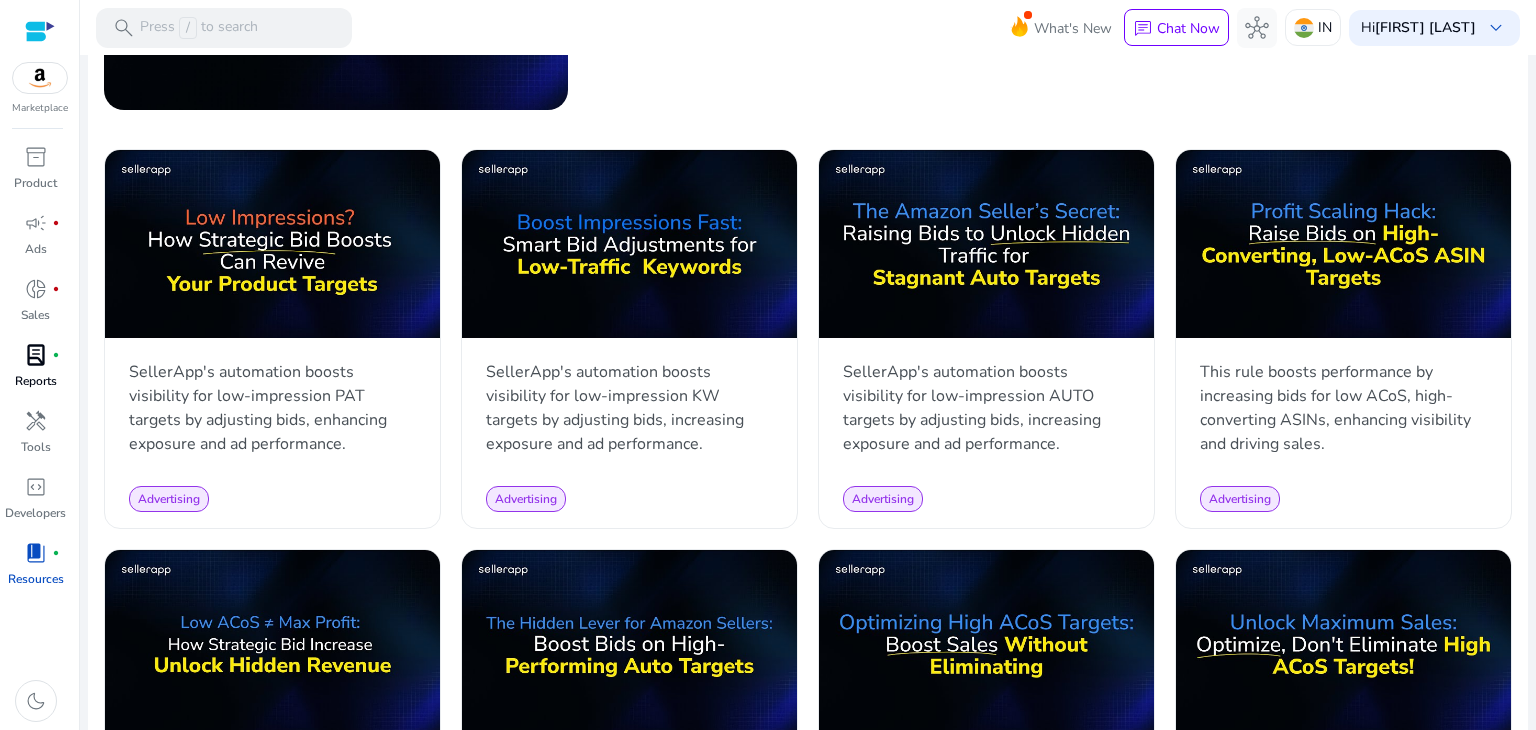 click on "lab_profile" at bounding box center (36, 355) 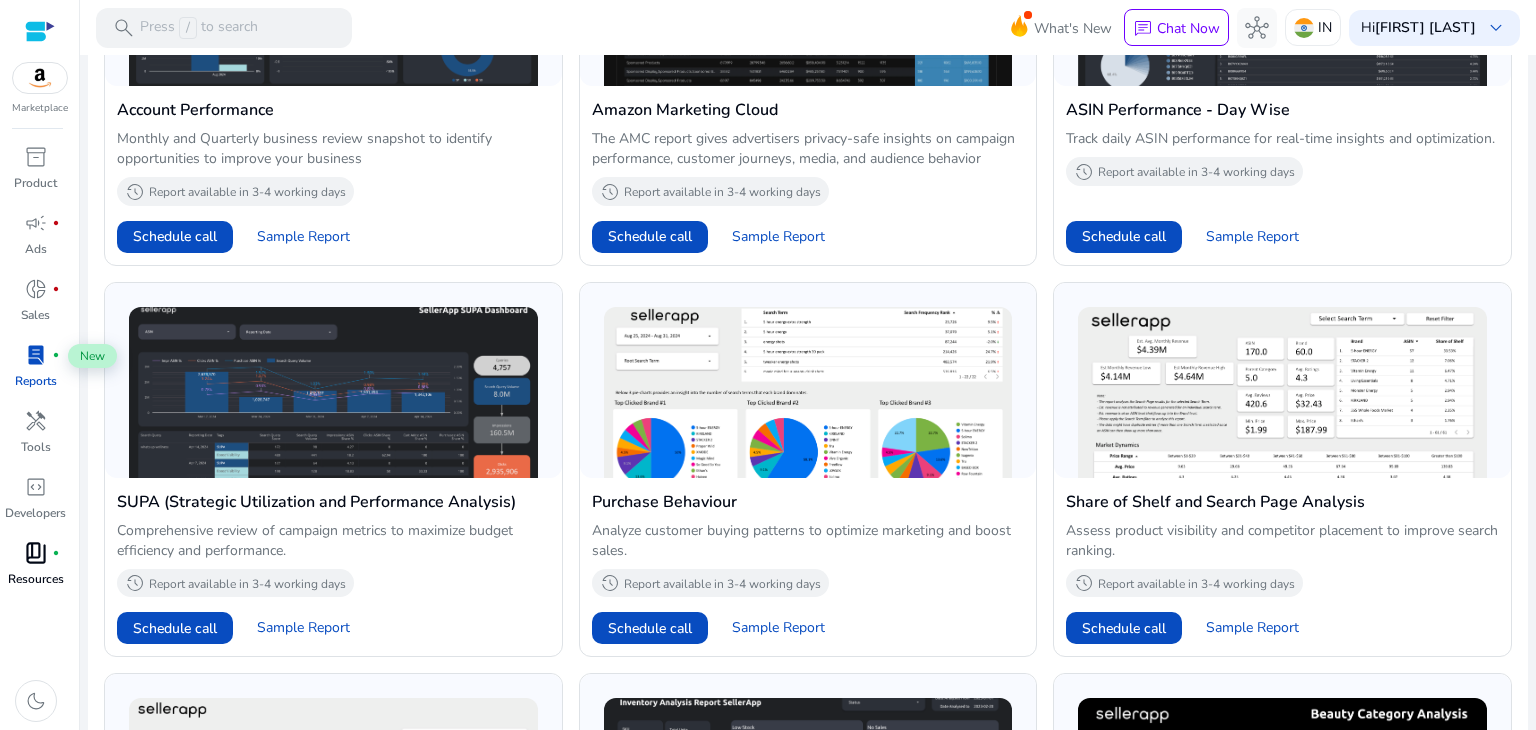 scroll, scrollTop: 0, scrollLeft: 0, axis: both 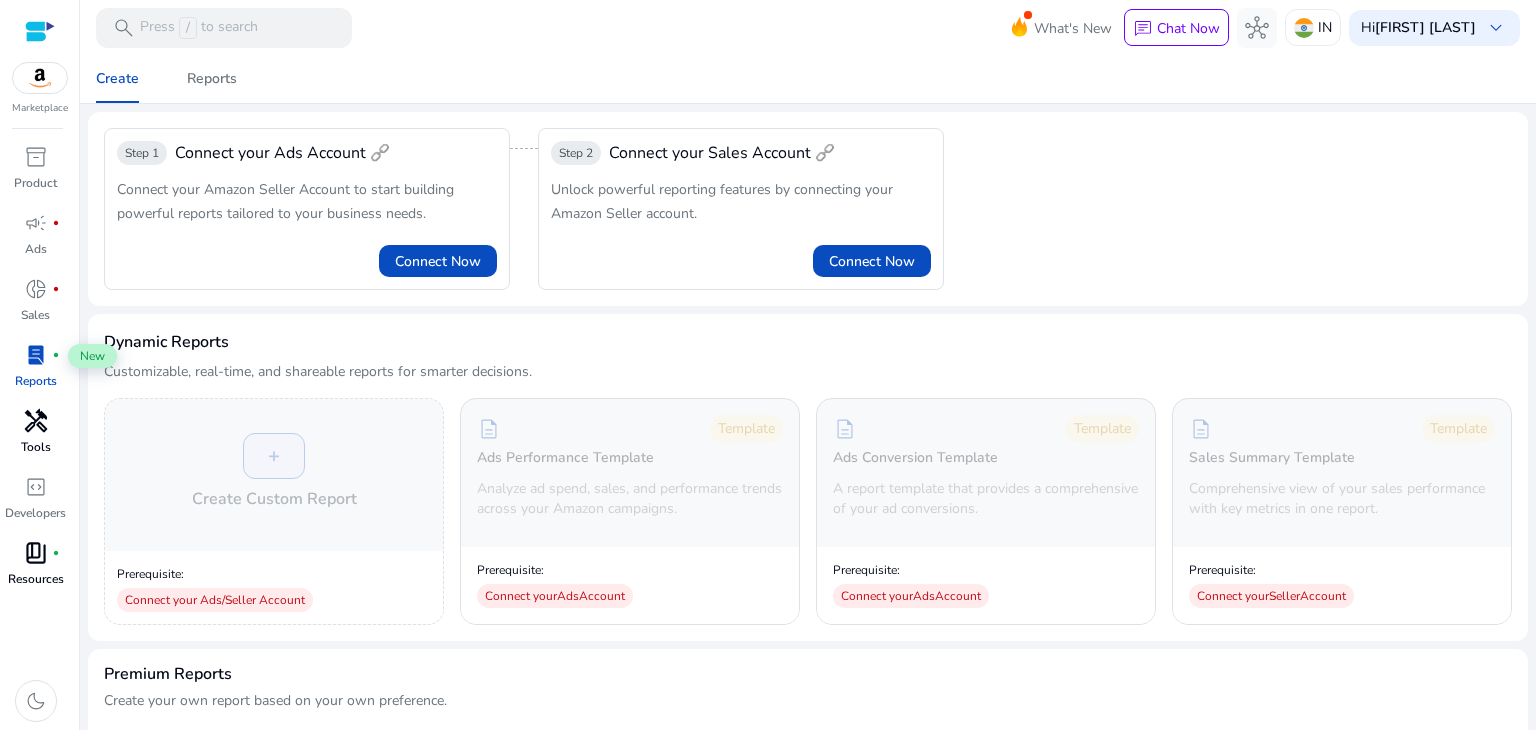 click on "handyman" at bounding box center [36, 421] 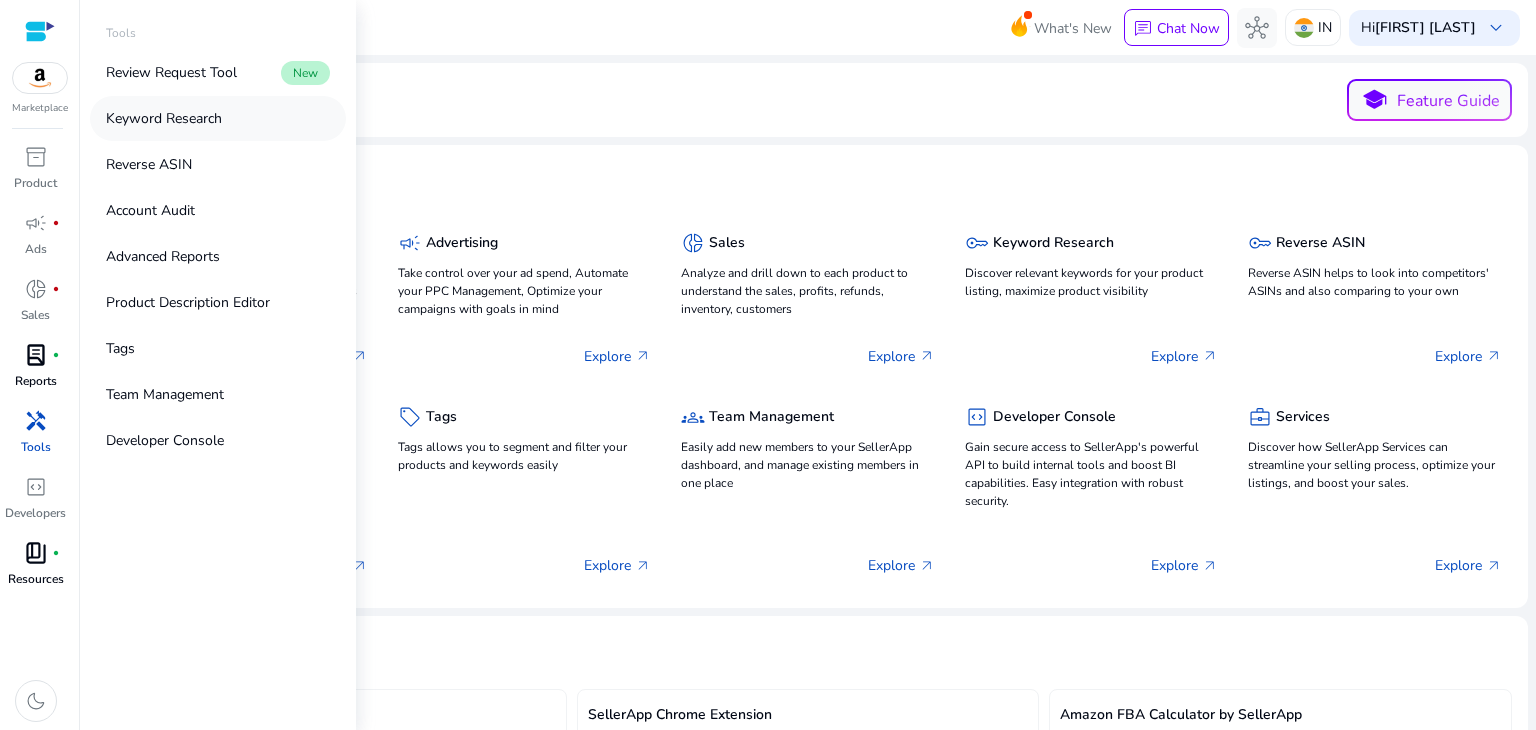 click on "Keyword Research" at bounding box center [218, 118] 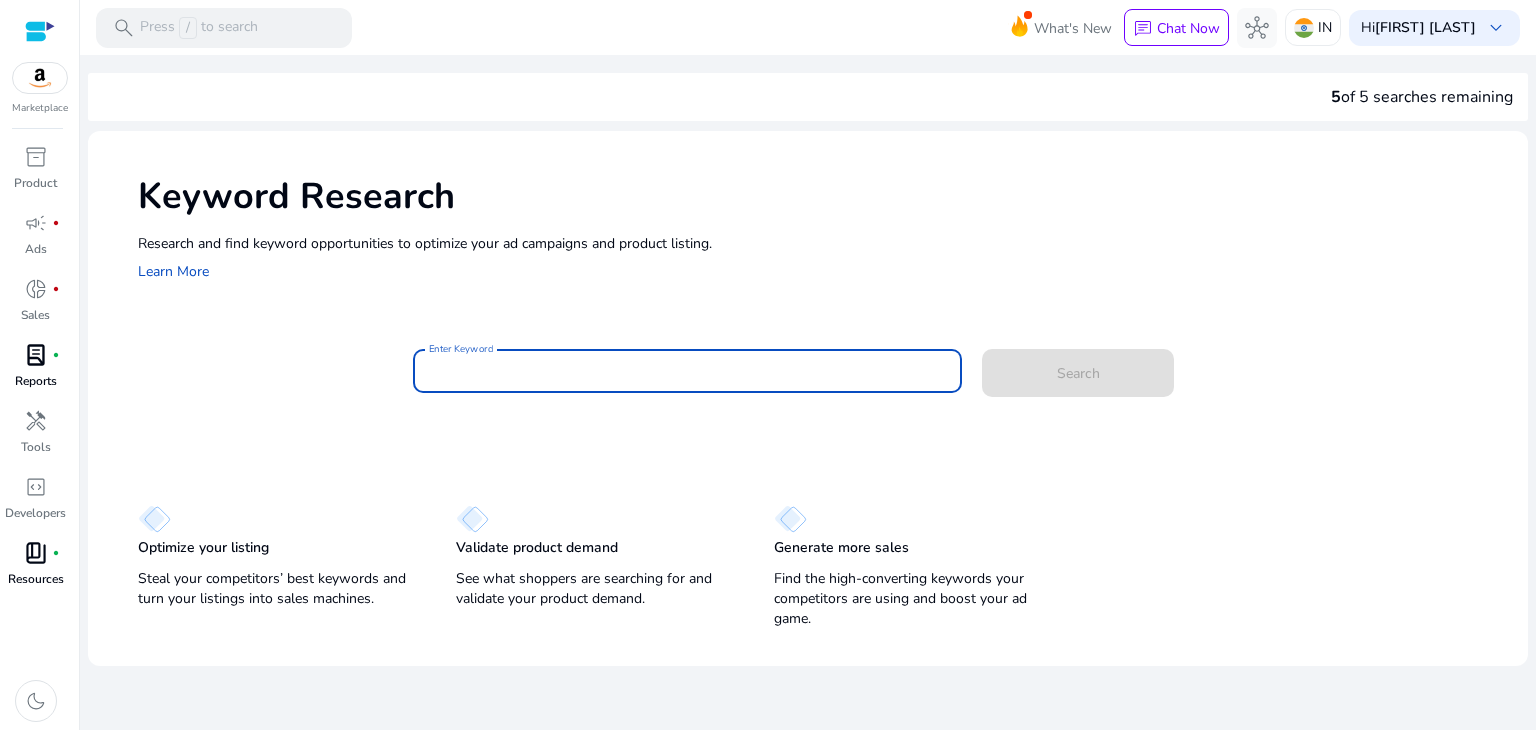 click on "Enter Keyword" at bounding box center [688, 371] 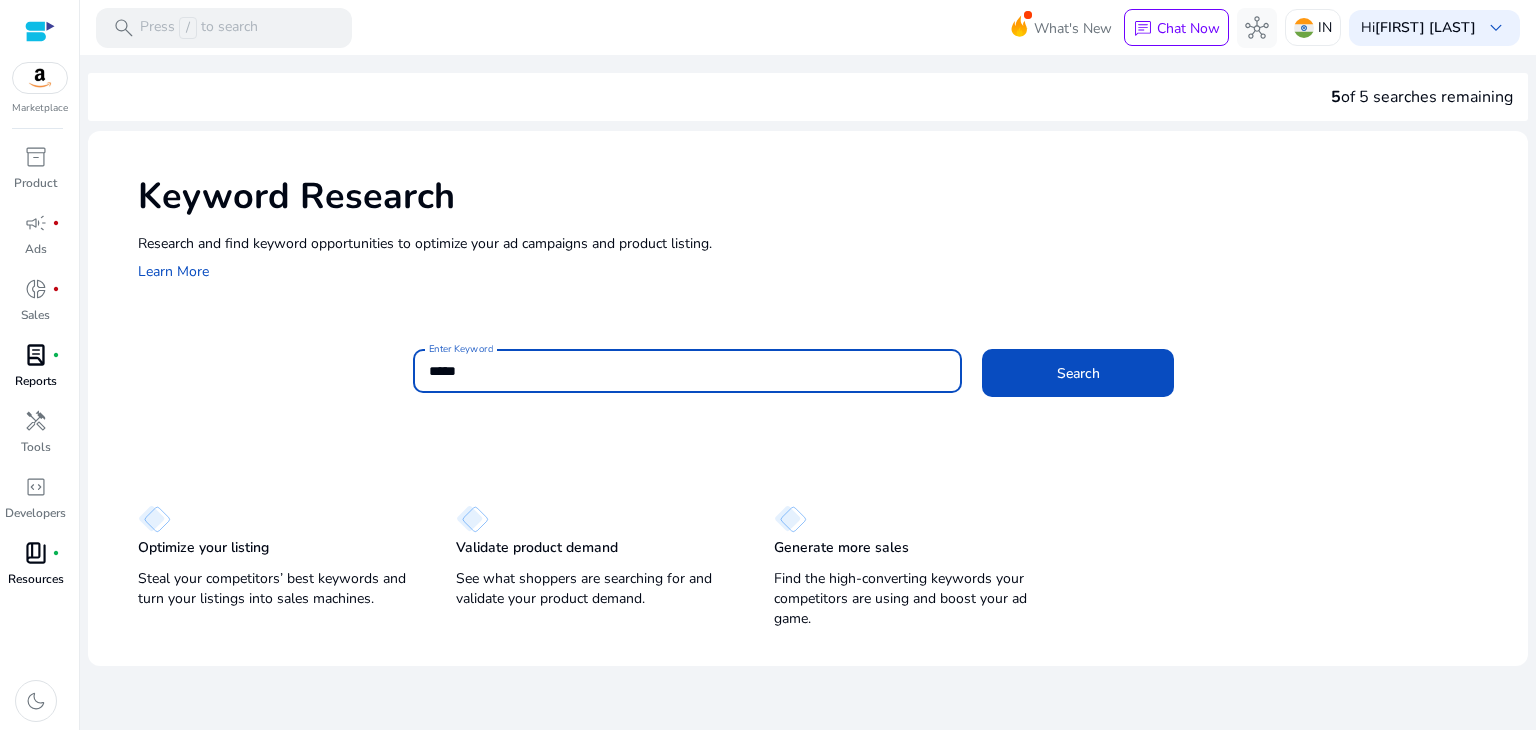 type on "*****" 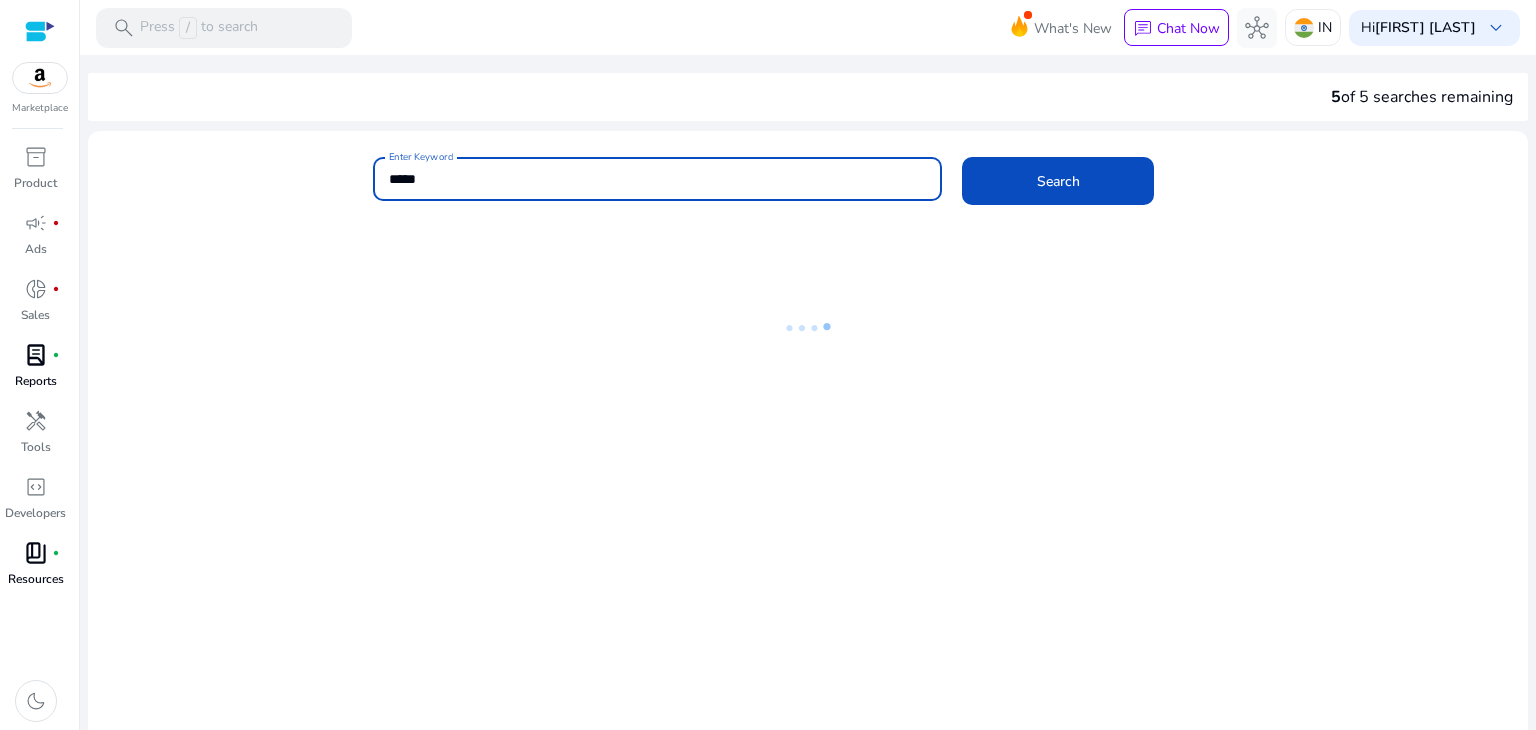 scroll, scrollTop: 0, scrollLeft: 0, axis: both 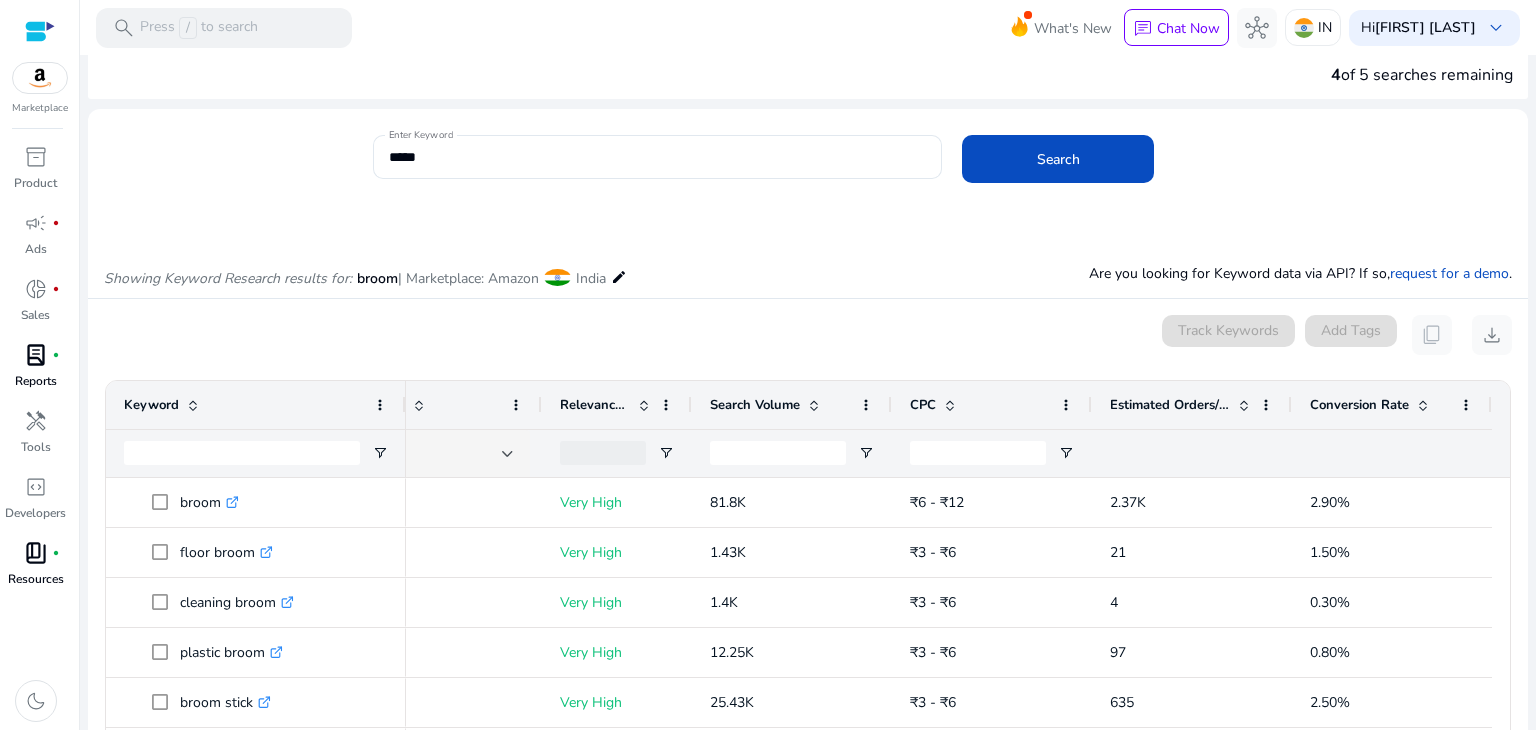 click on "1 to 50 of 337. Page 1 of 7" at bounding box center (808, 632) 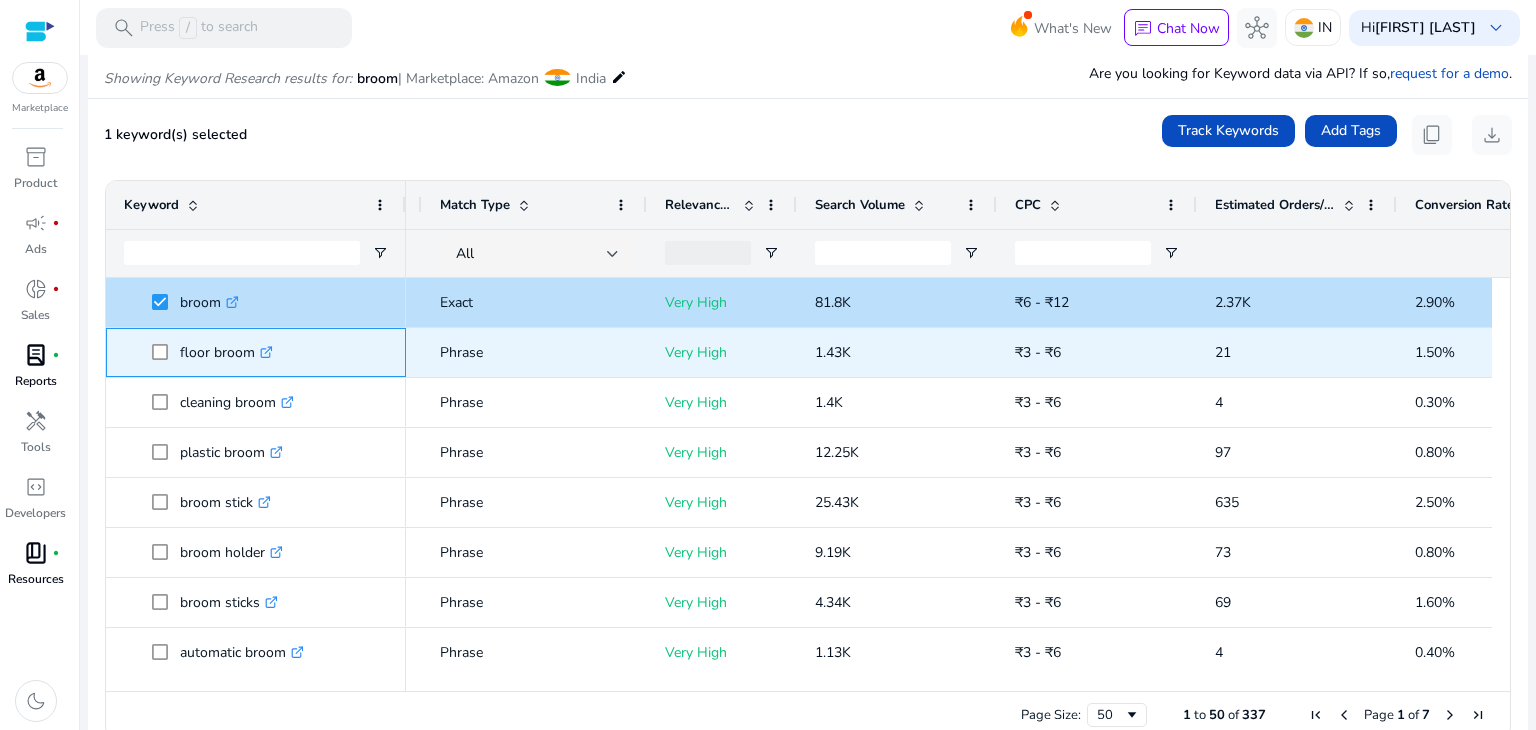 click at bounding box center (166, 352) 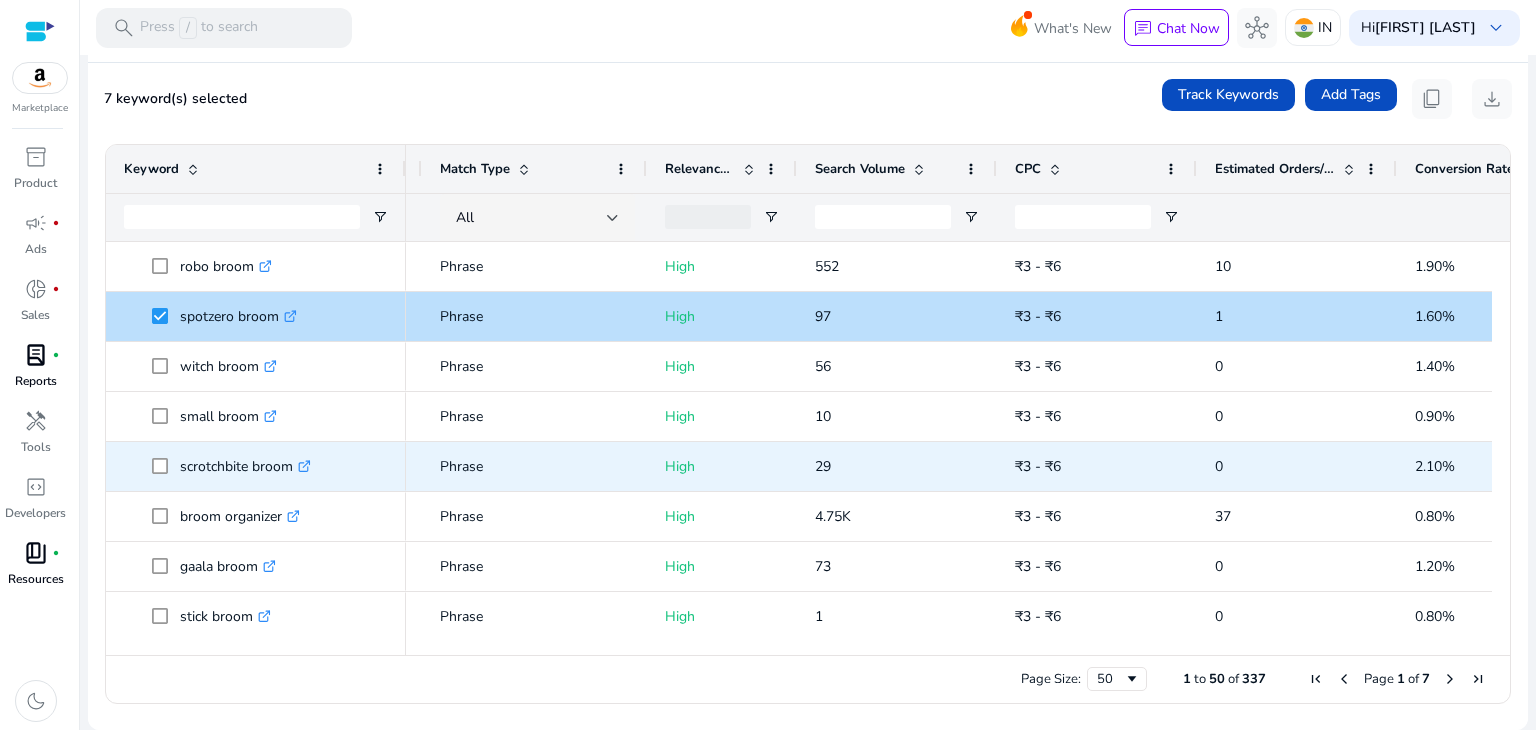 click on "scrotchbite broom .st0{fill:#2c8af8}" at bounding box center [256, 466] 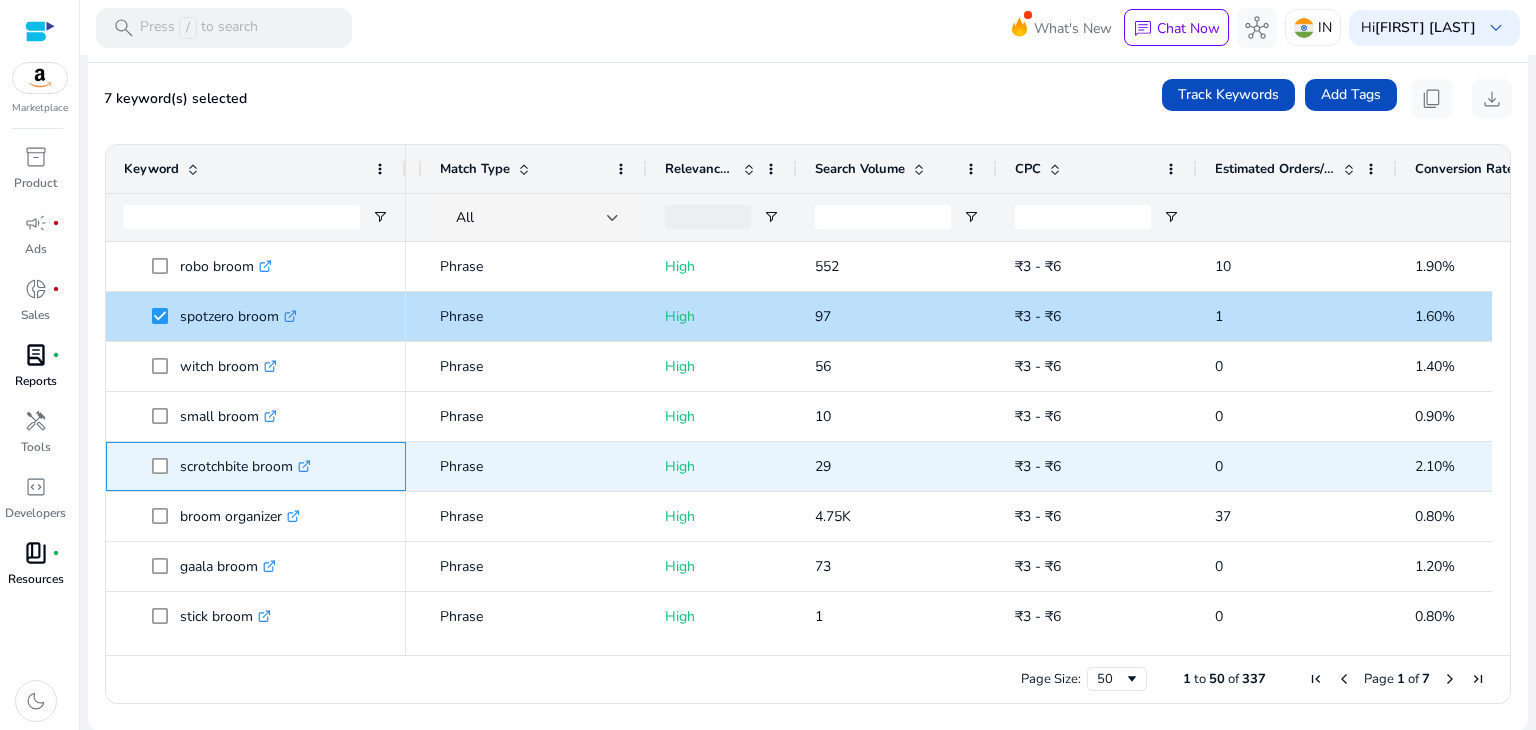 click at bounding box center (166, 466) 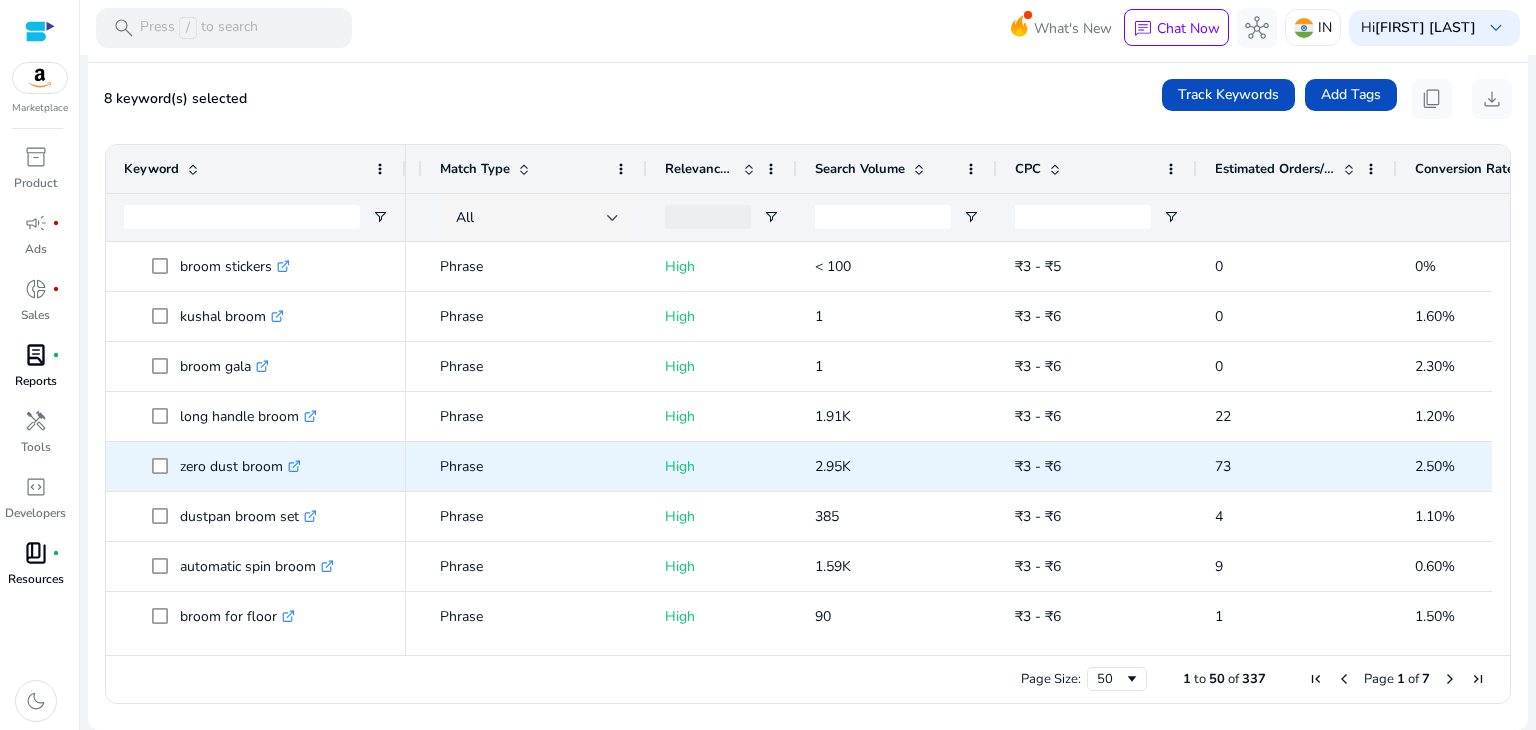 click at bounding box center [166, 466] 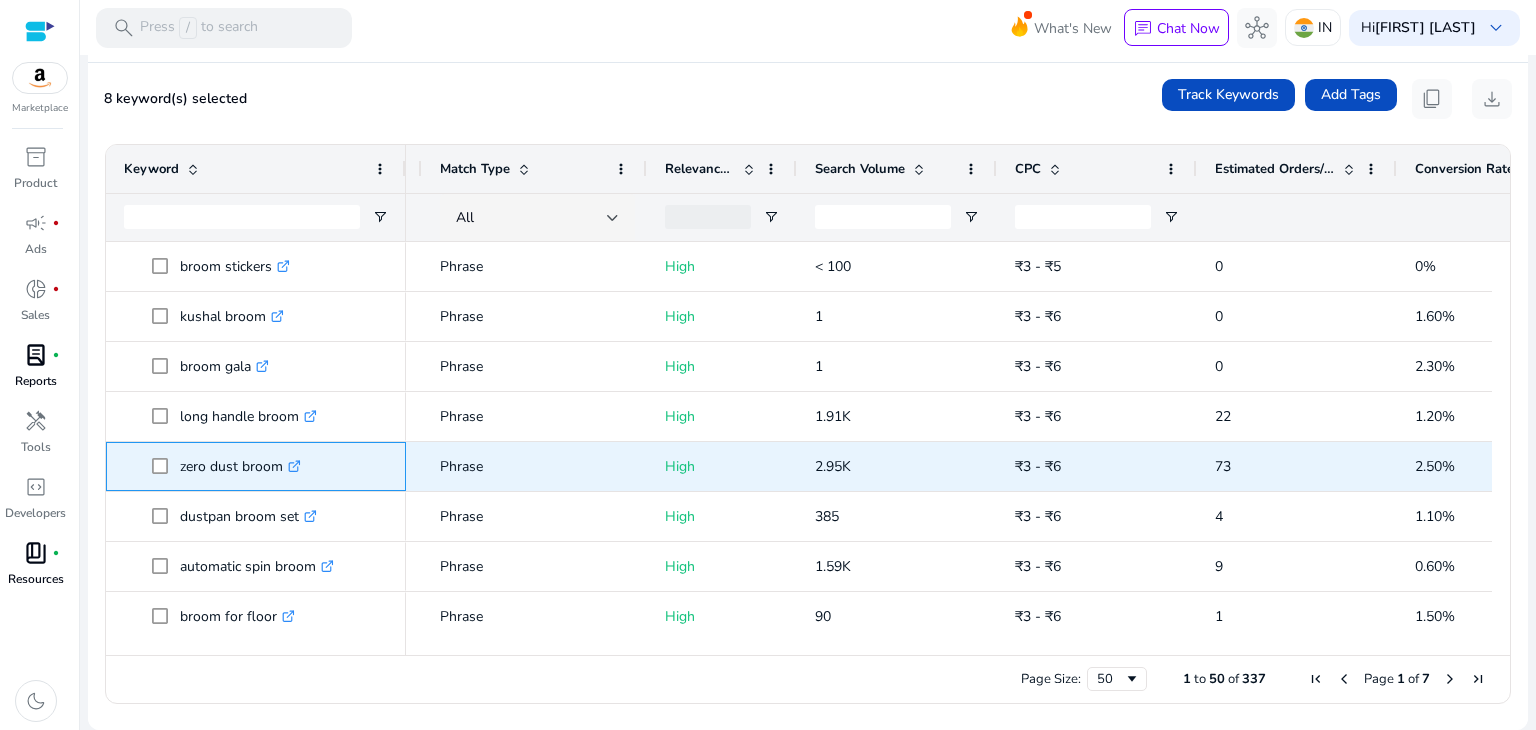click on "zero dust broom  .st0{fill:#2c8af8}" at bounding box center [256, 466] 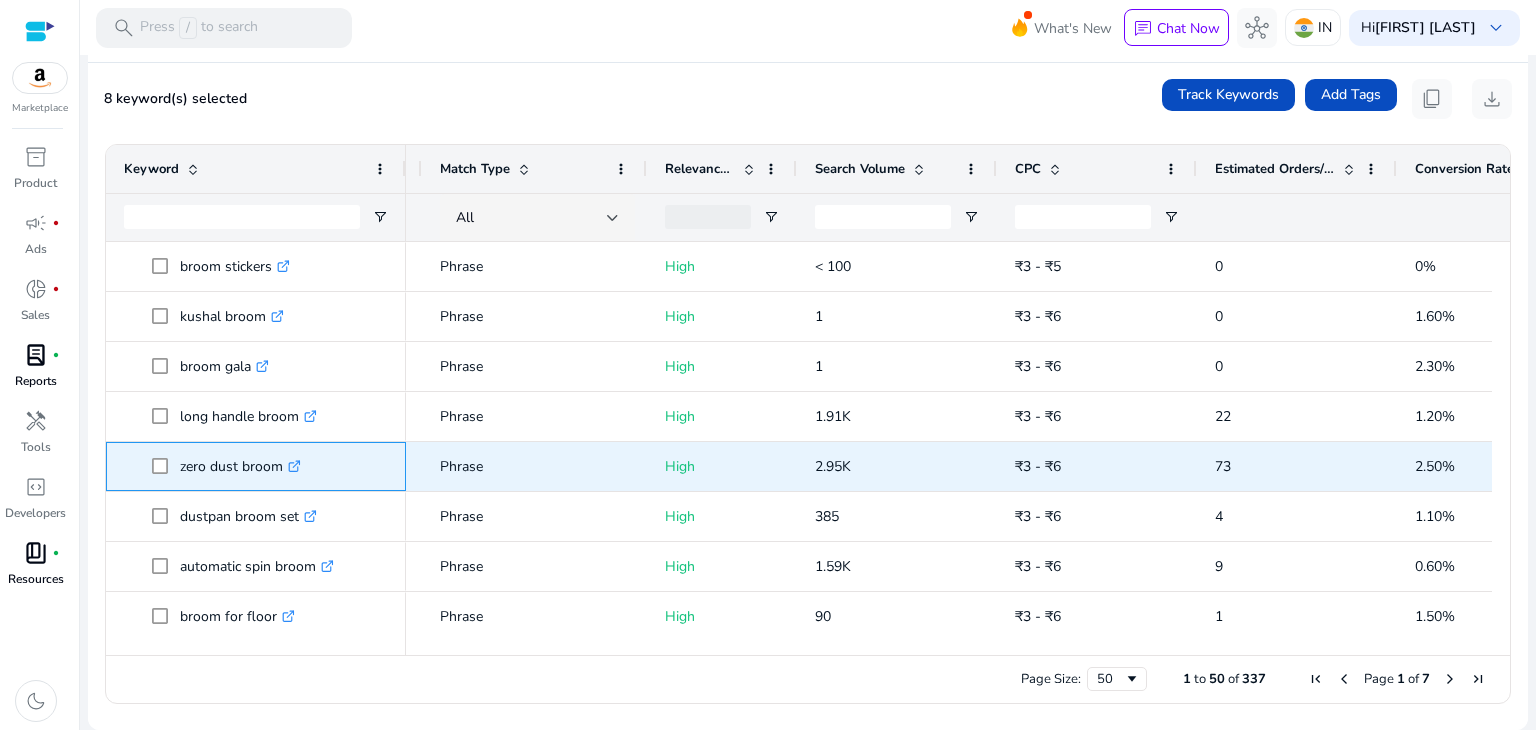 click at bounding box center [166, 466] 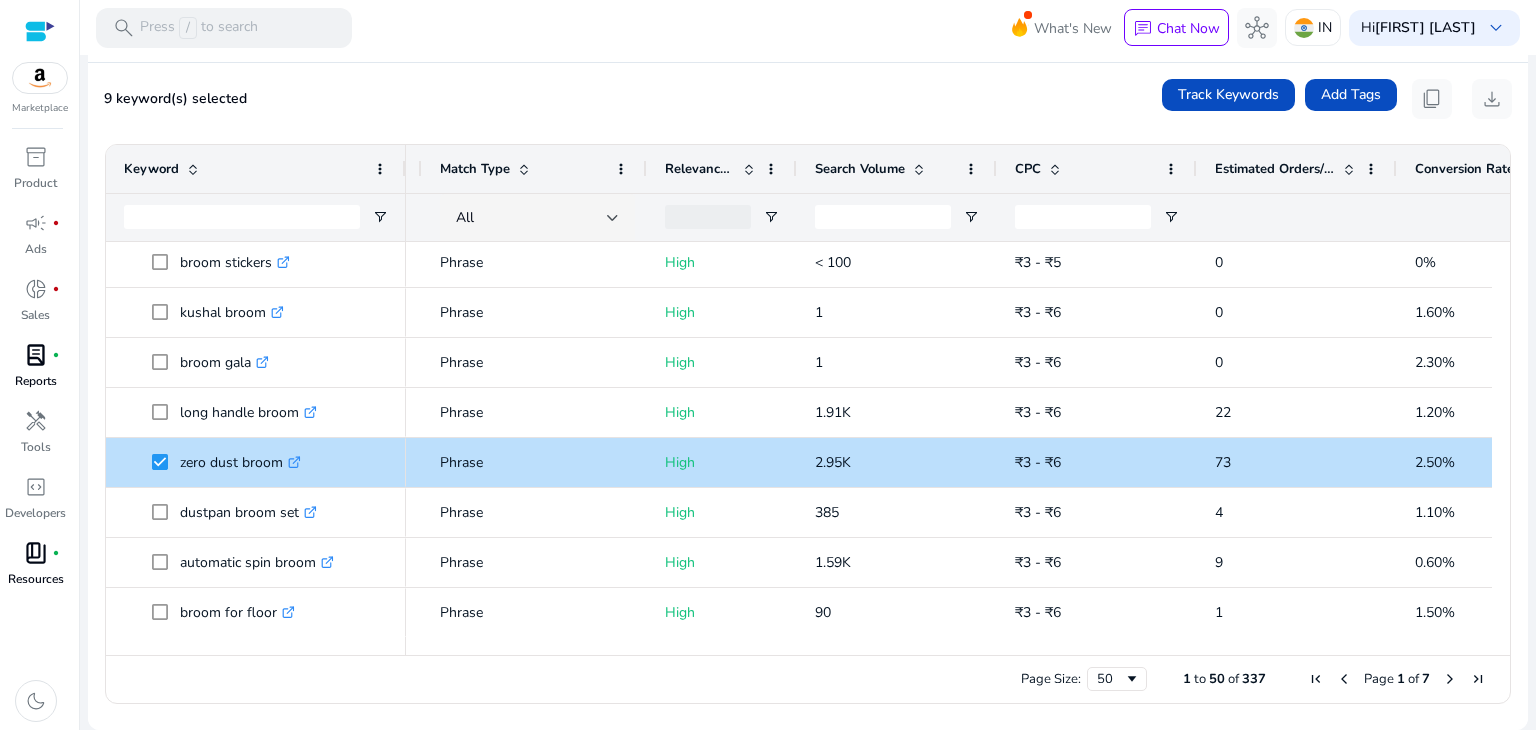 click at bounding box center [1450, 679] 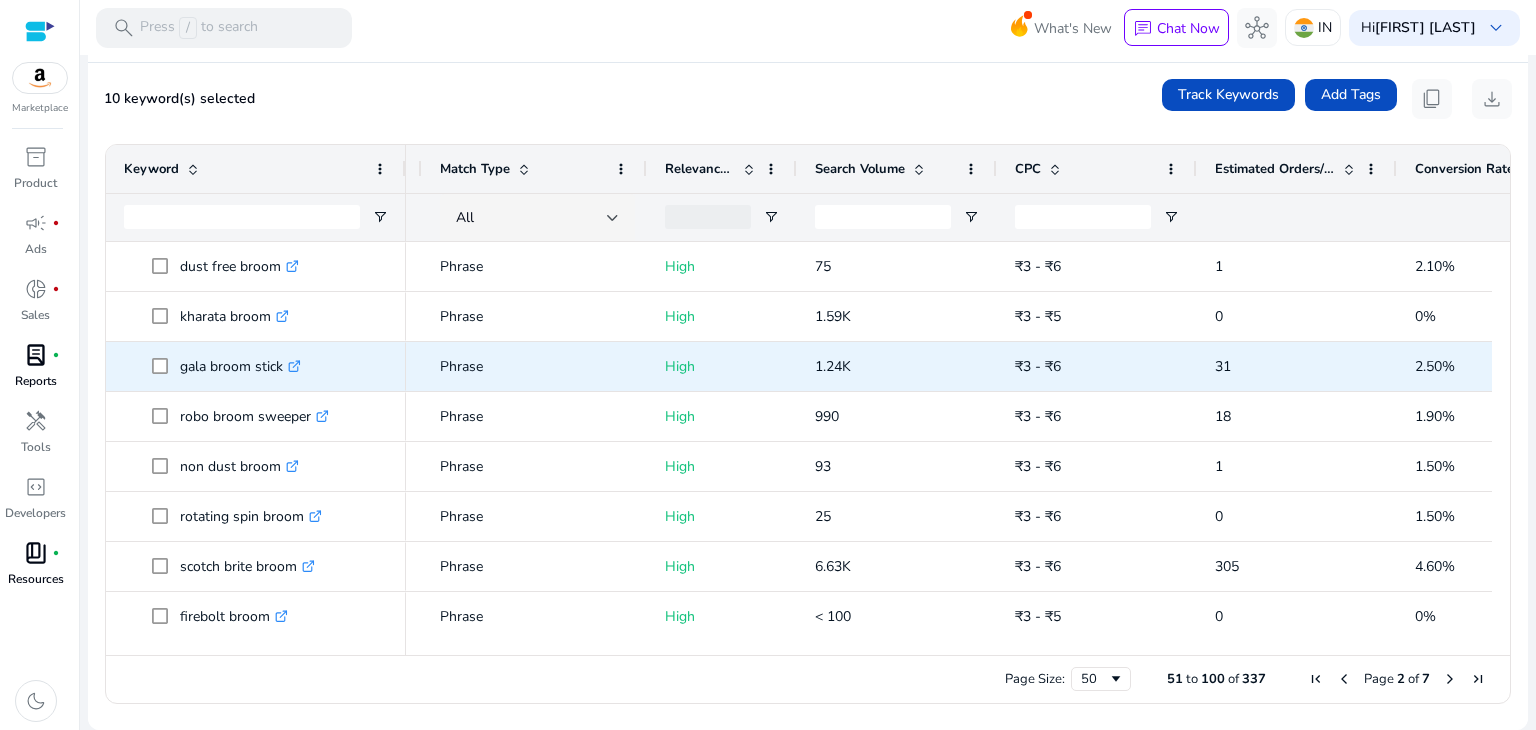 click on "gala broom stick  .st0{fill:#2c8af8}" at bounding box center [256, 366] 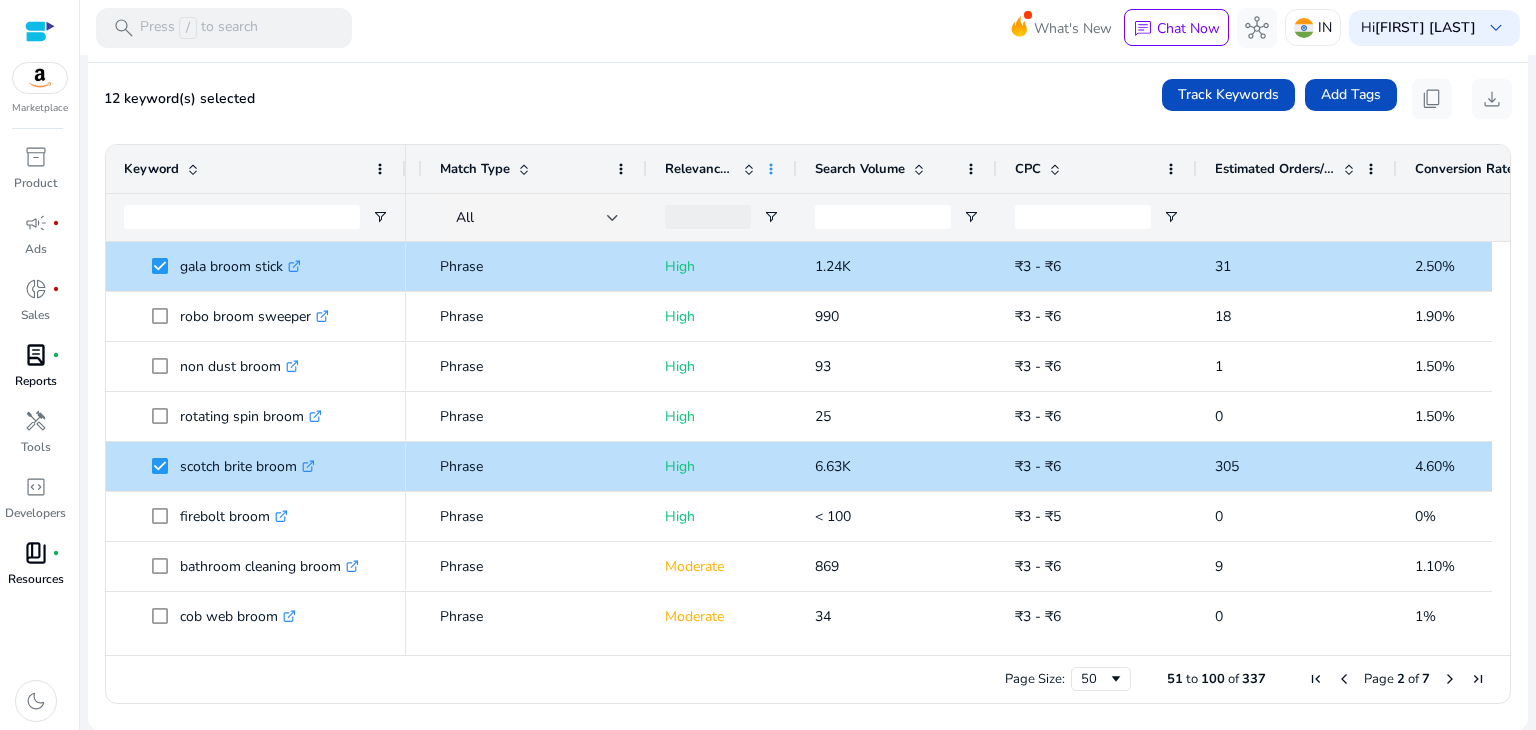 click at bounding box center (771, 169) 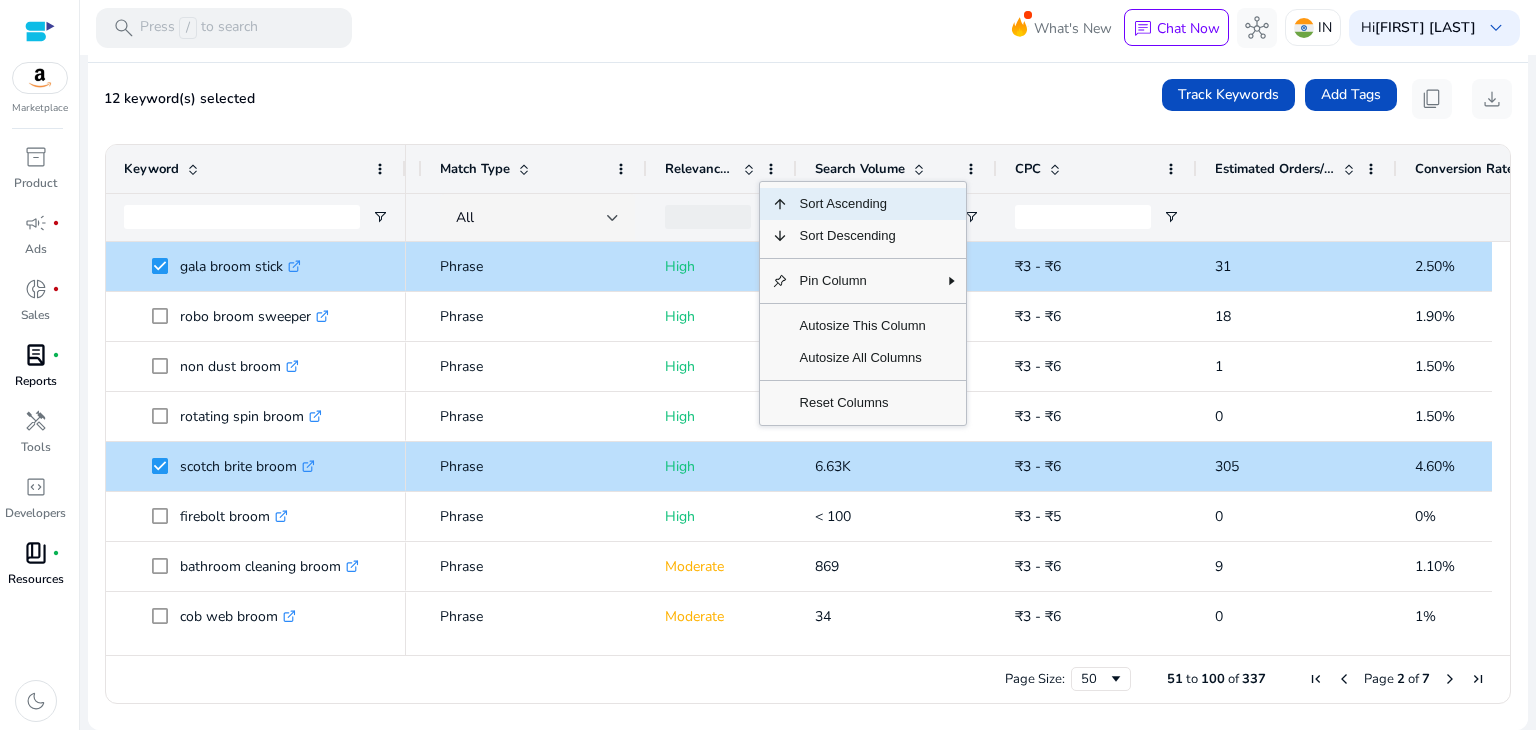 click on "12 keyword(s) selected Track Keywords Add Tags content_copy download Press ENTER to sort. Press ALT DOWN to open column menu. Press CTRL ENTER to open filter Drag here to set row groups Drag here to set column labels Keyword Tags" at bounding box center (808, 396) 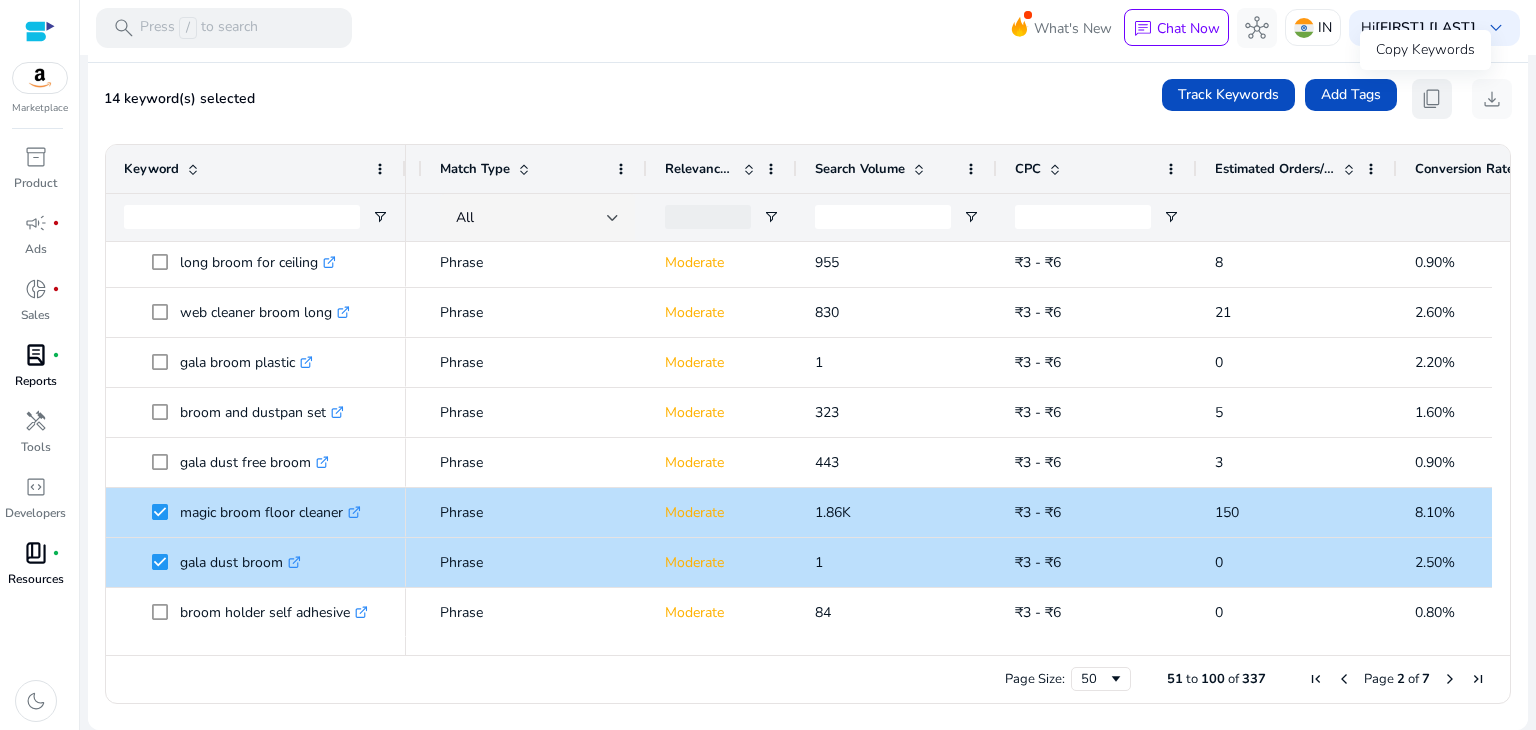click on "content_copy" at bounding box center [1432, 99] 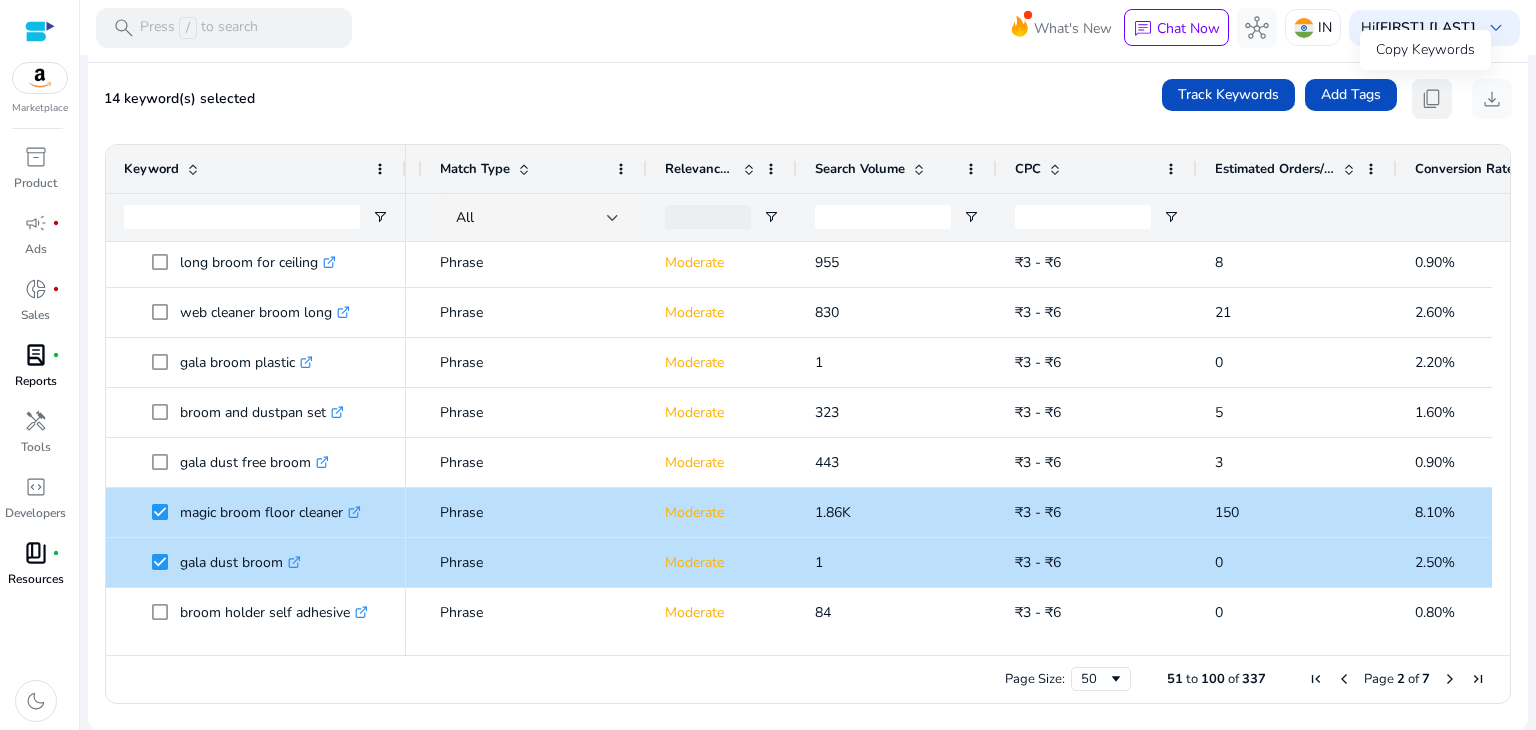 click on "content_copy" at bounding box center [1432, 99] 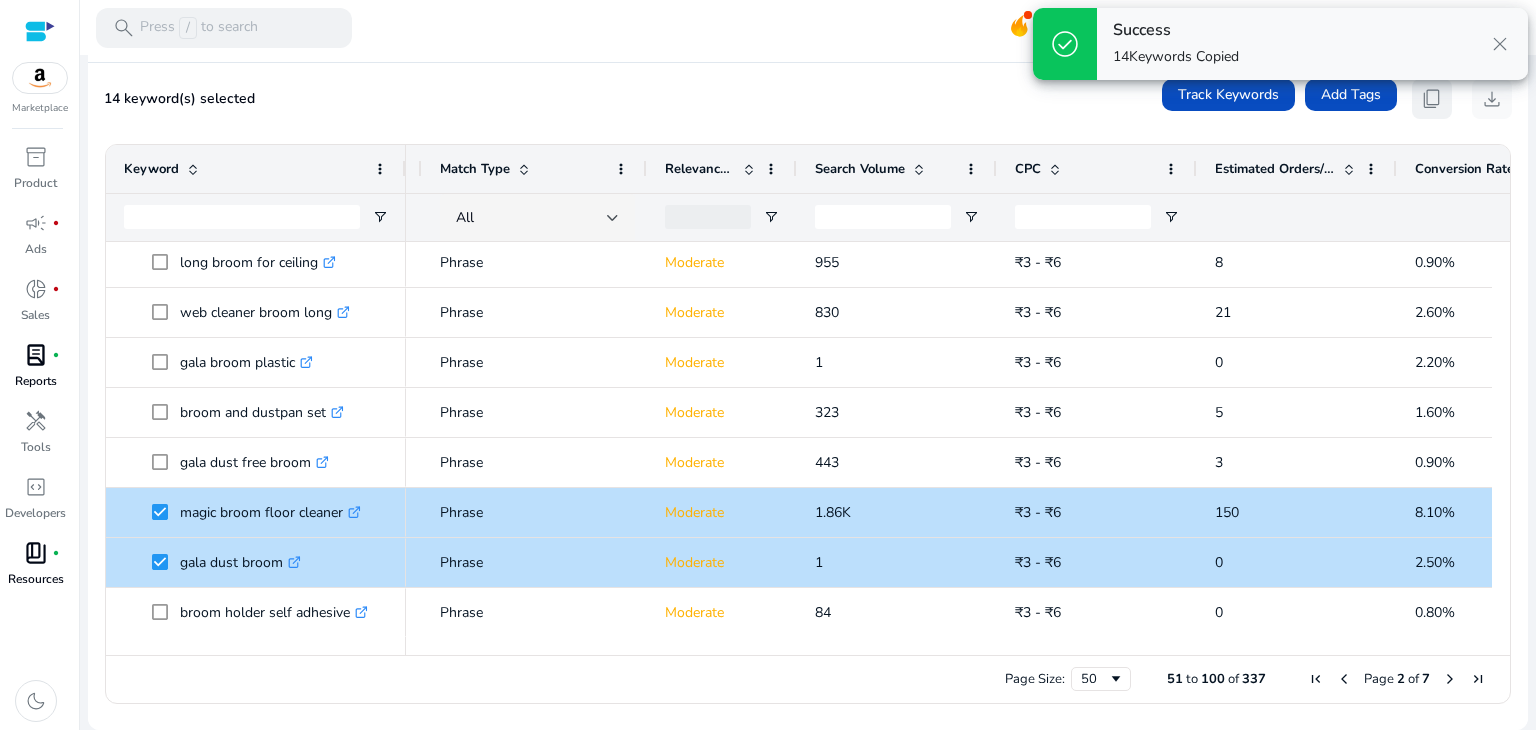 click on "content_copy" at bounding box center (1432, 99) 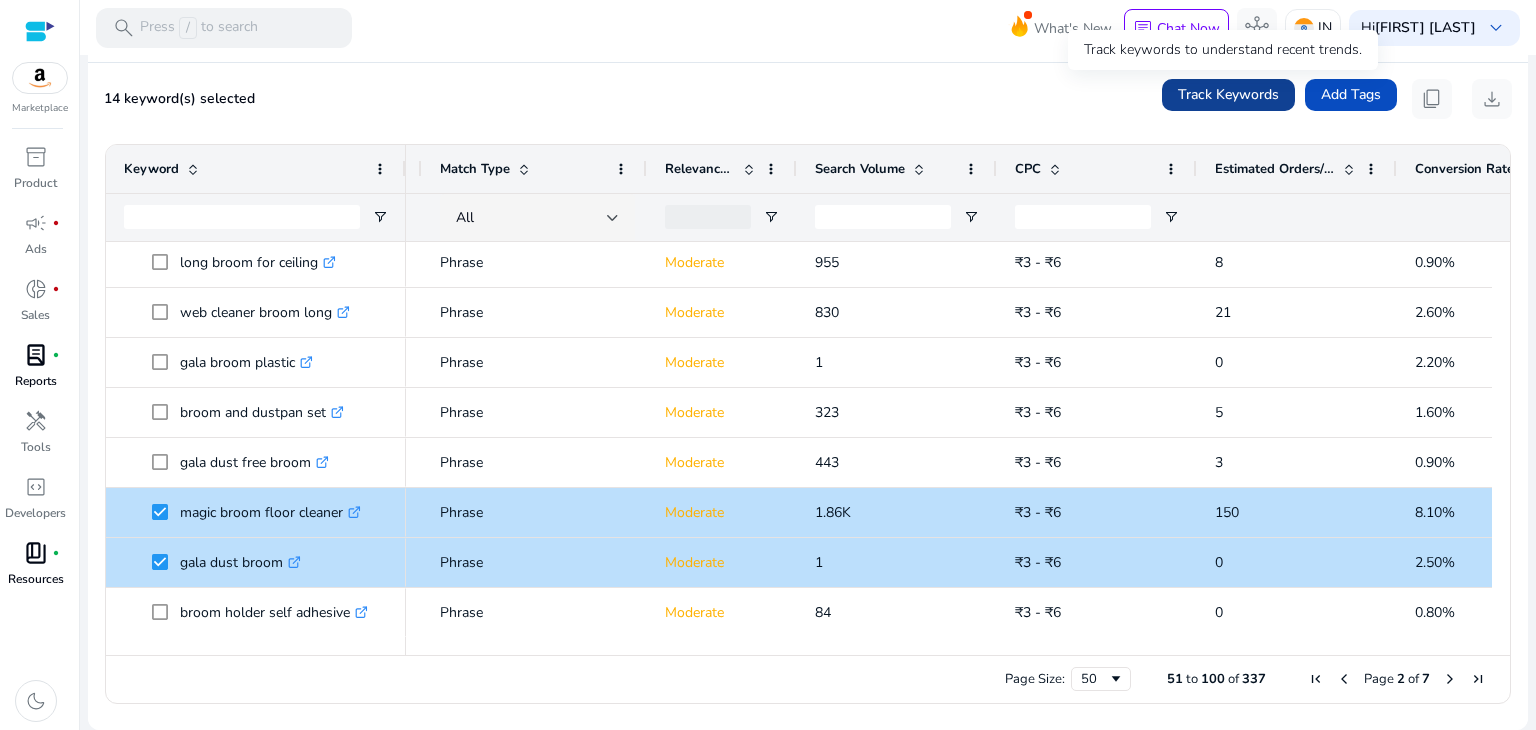 click on "Track Keywords" at bounding box center [1228, 94] 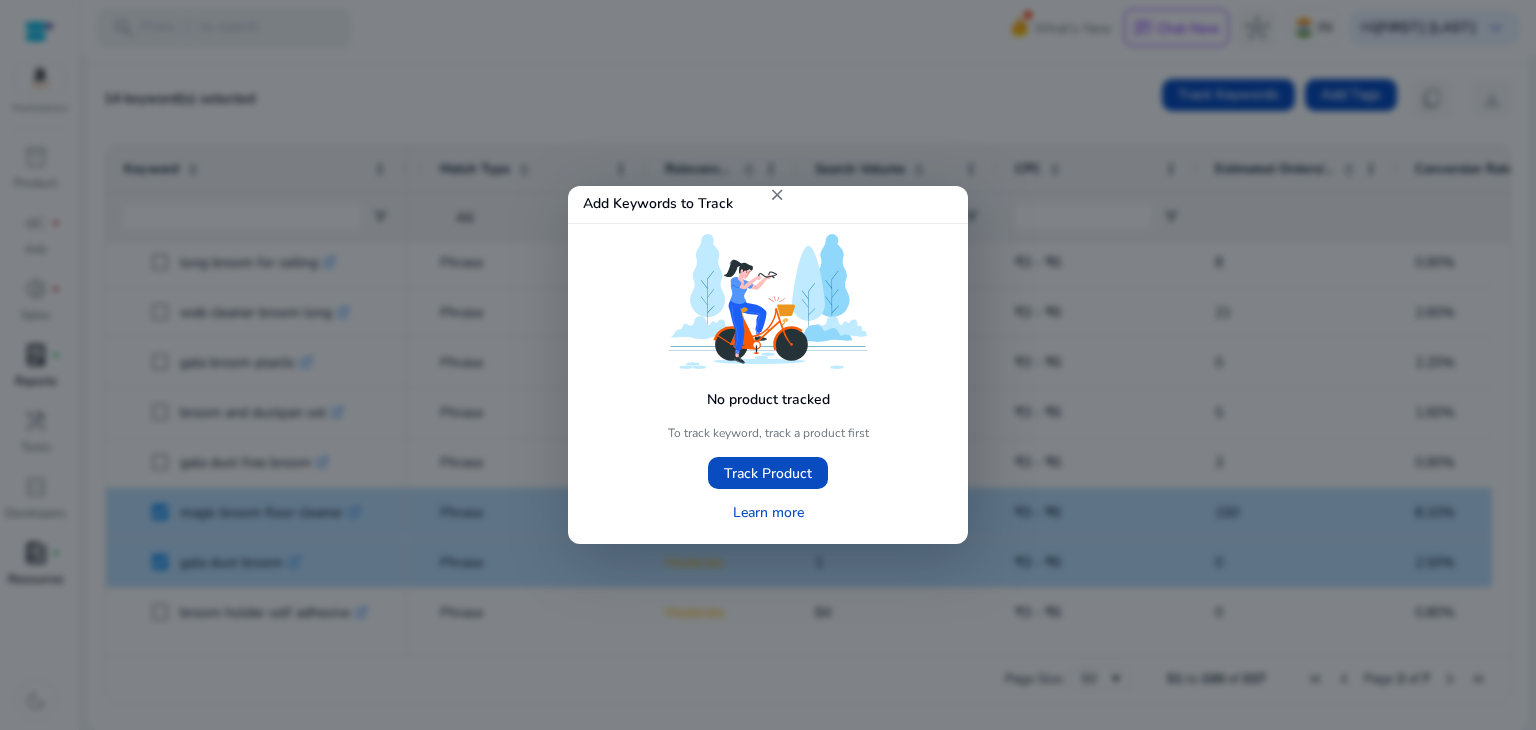 click on "close" at bounding box center (777, 195) 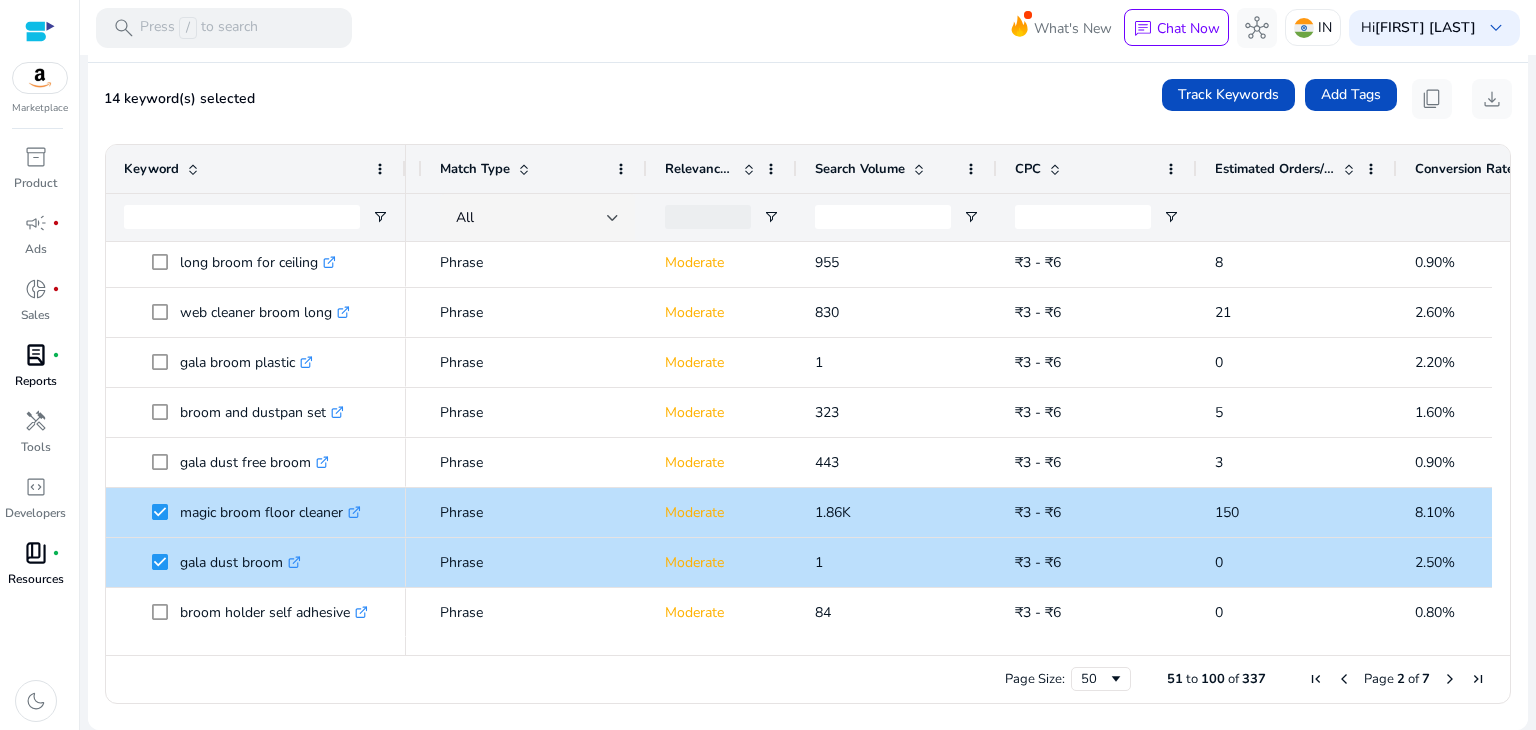 click at bounding box center (1450, 679) 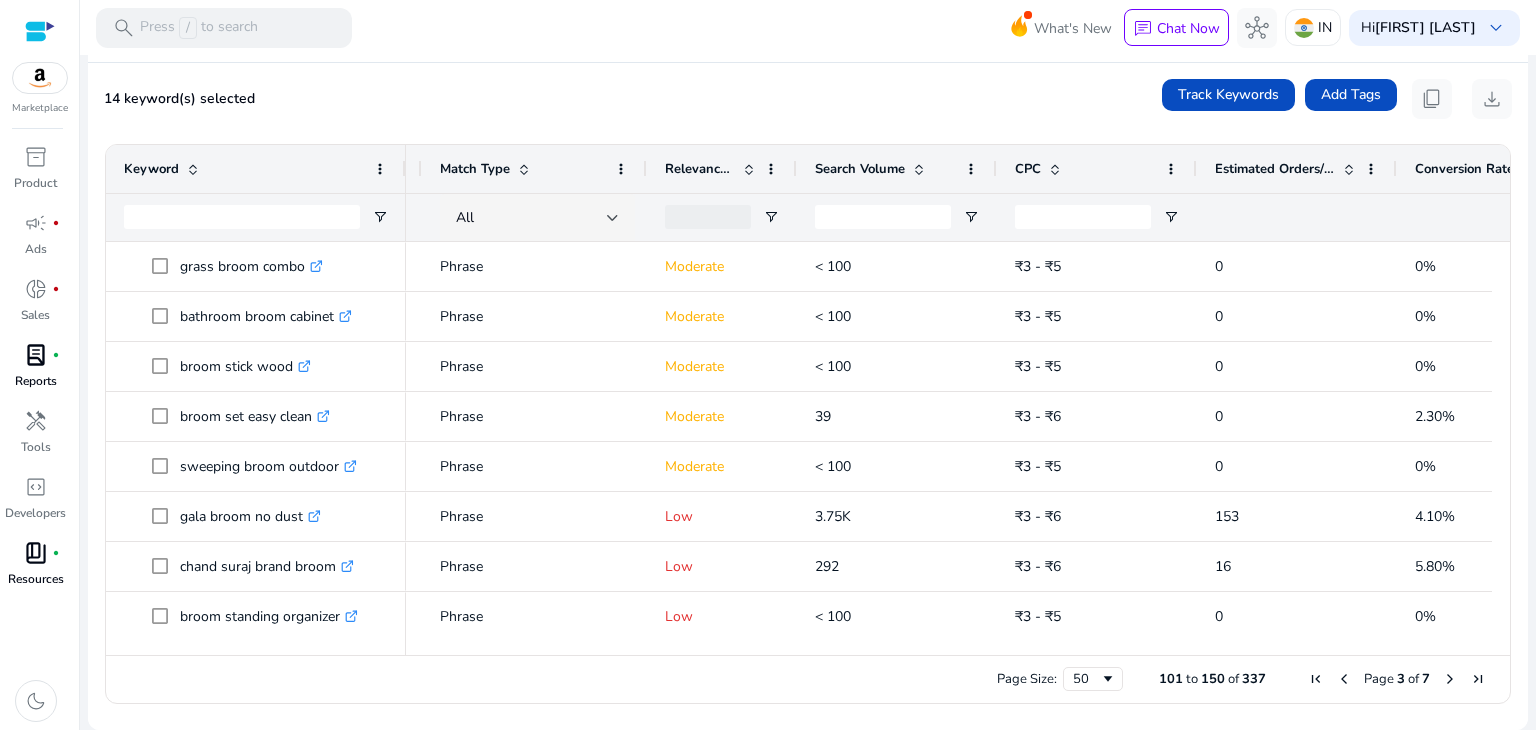 click at bounding box center [1344, 679] 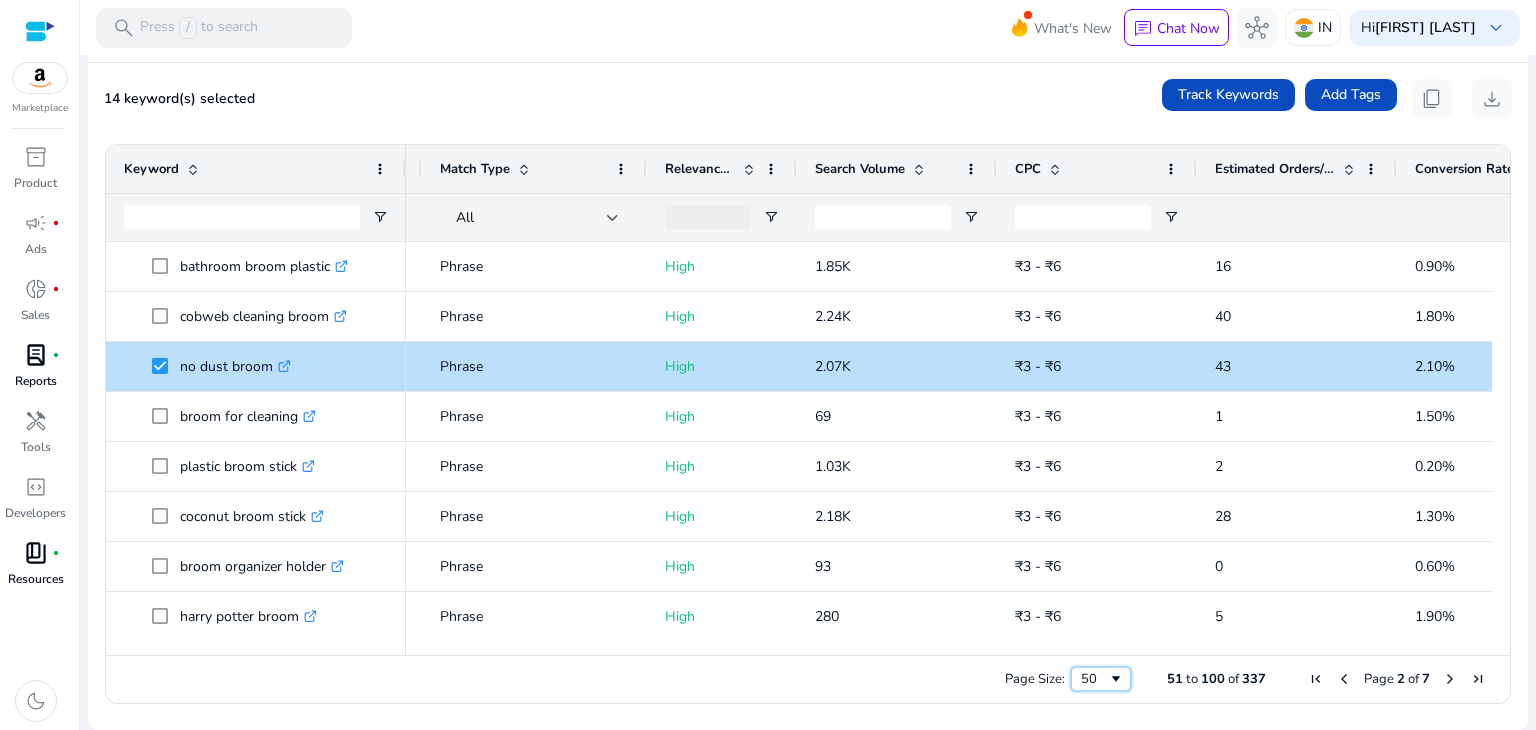 click on "50" at bounding box center [1101, 679] 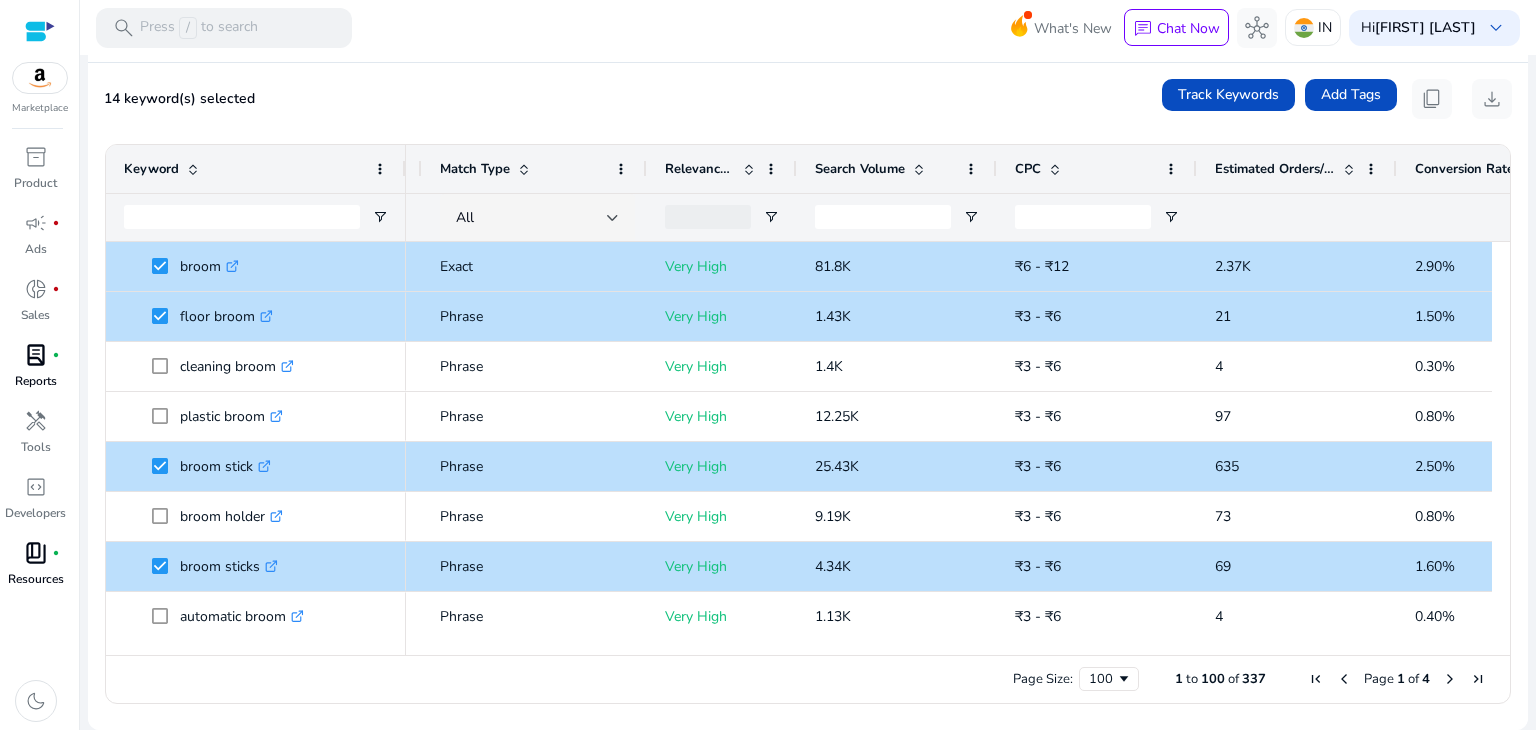 click at bounding box center [1316, 679] 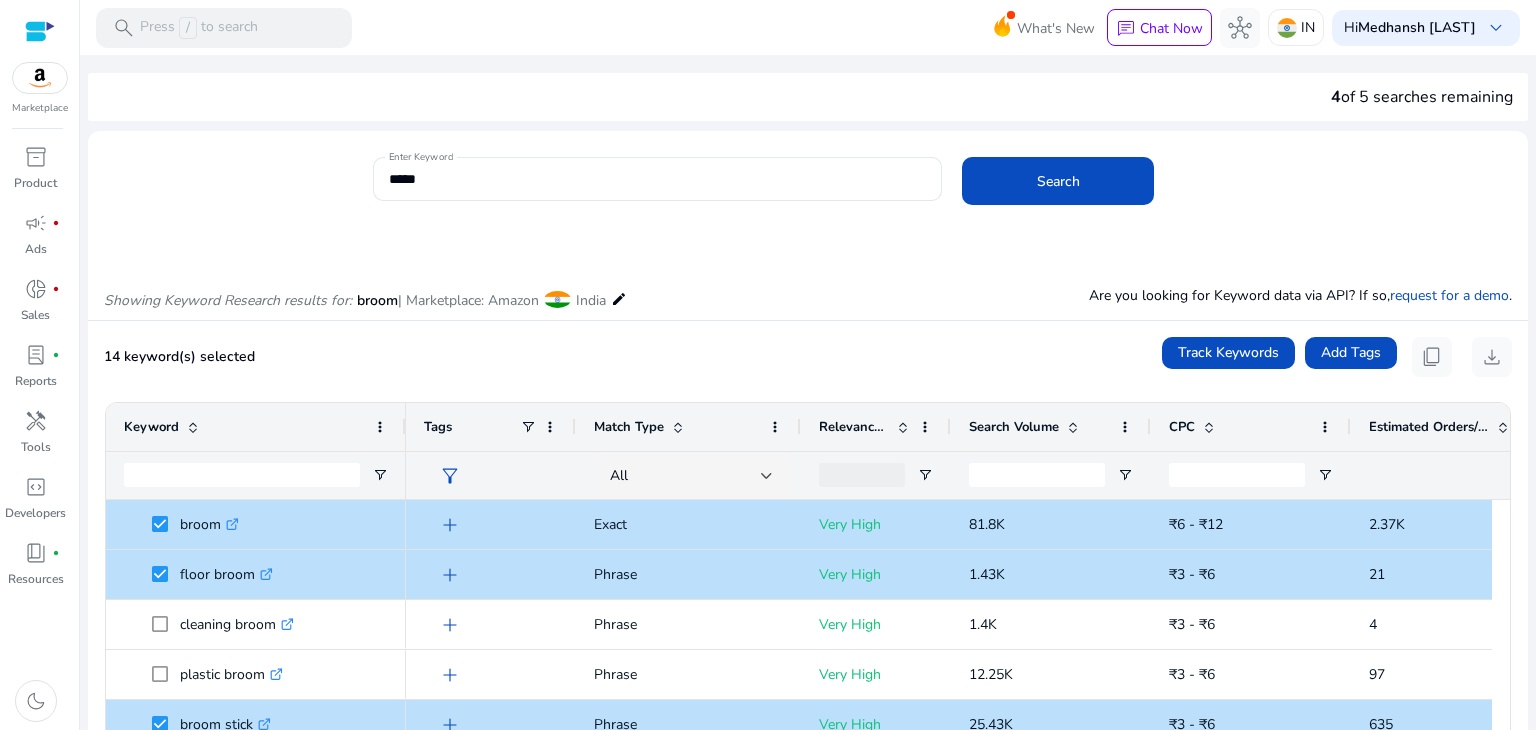 scroll, scrollTop: 0, scrollLeft: 0, axis: both 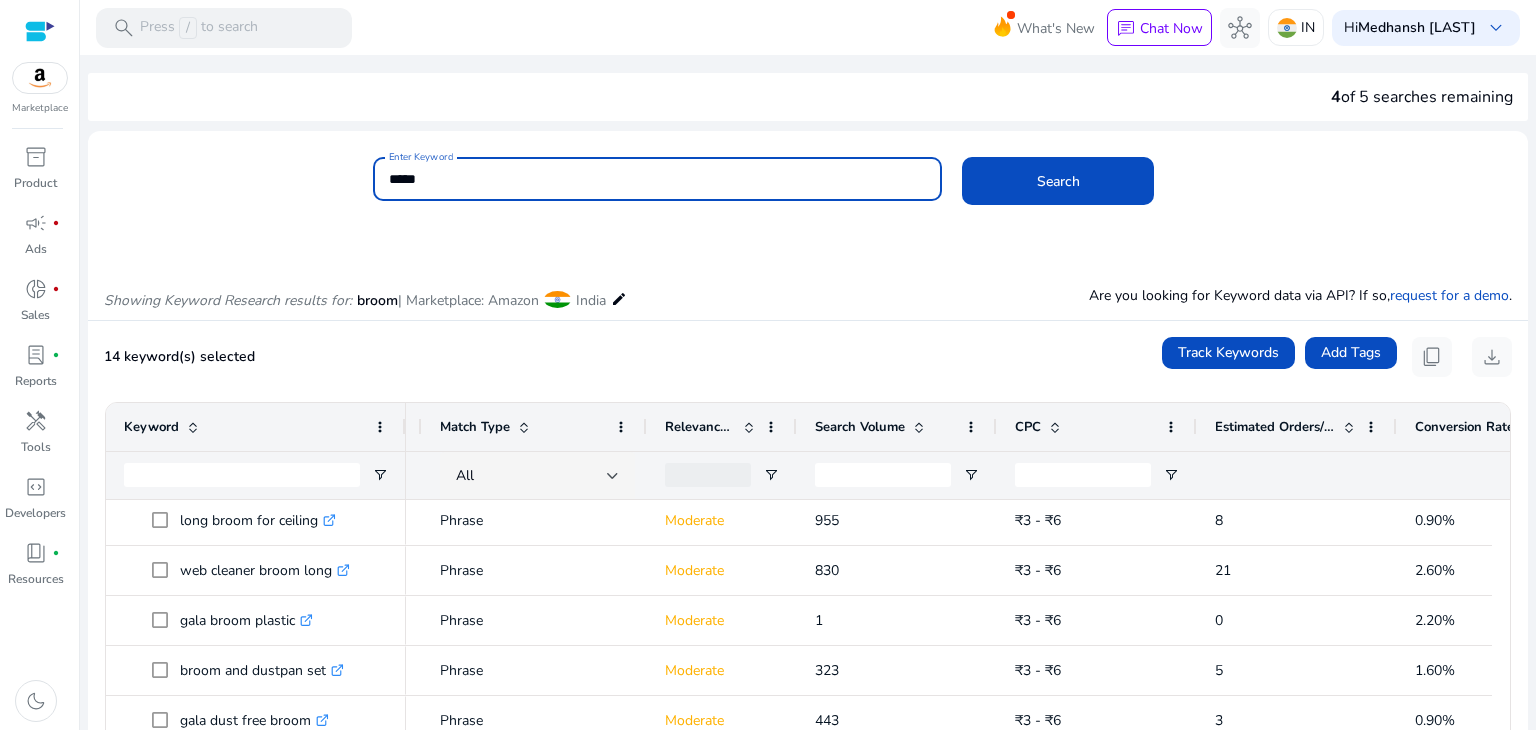 drag, startPoint x: 476, startPoint y: 178, endPoint x: 326, endPoint y: 178, distance: 150 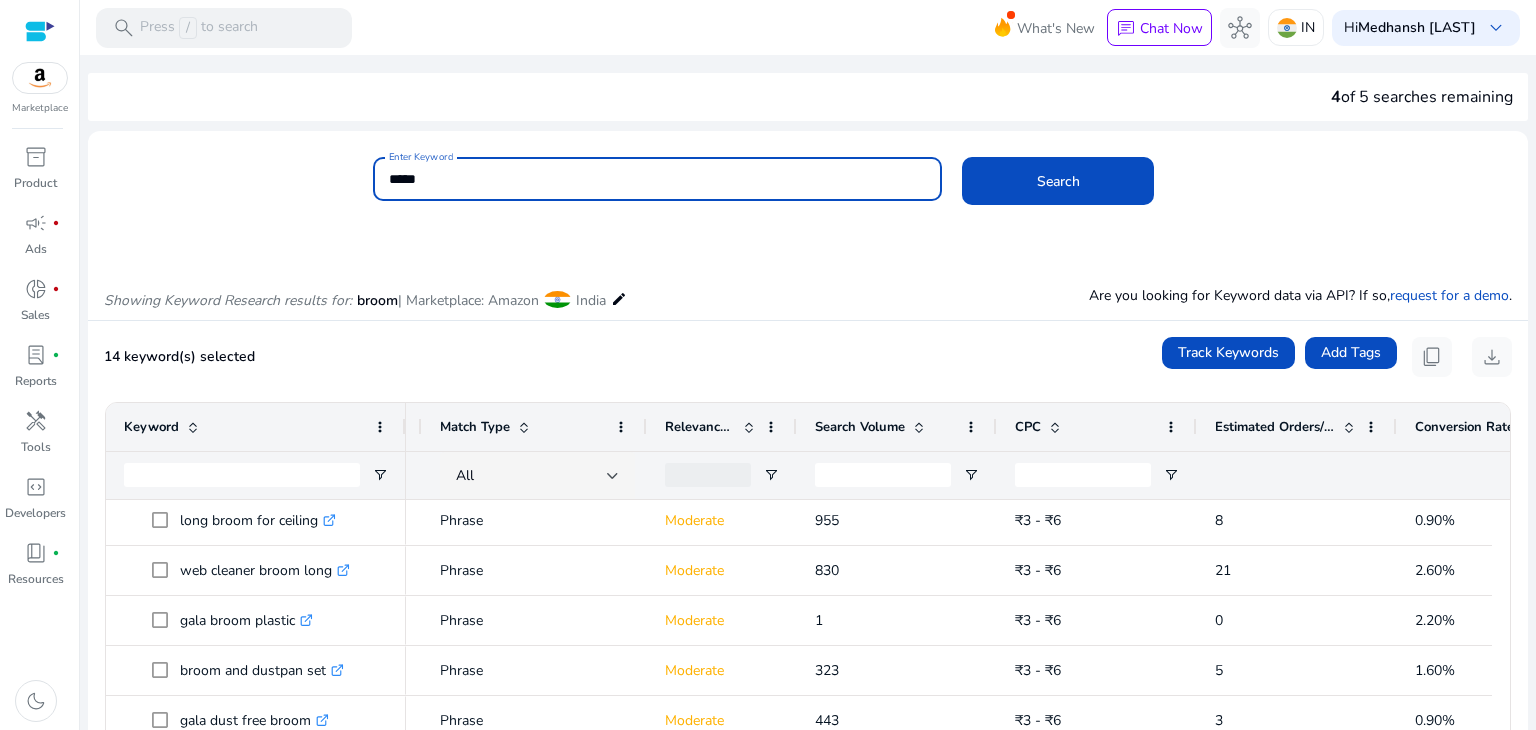 type on "*****" 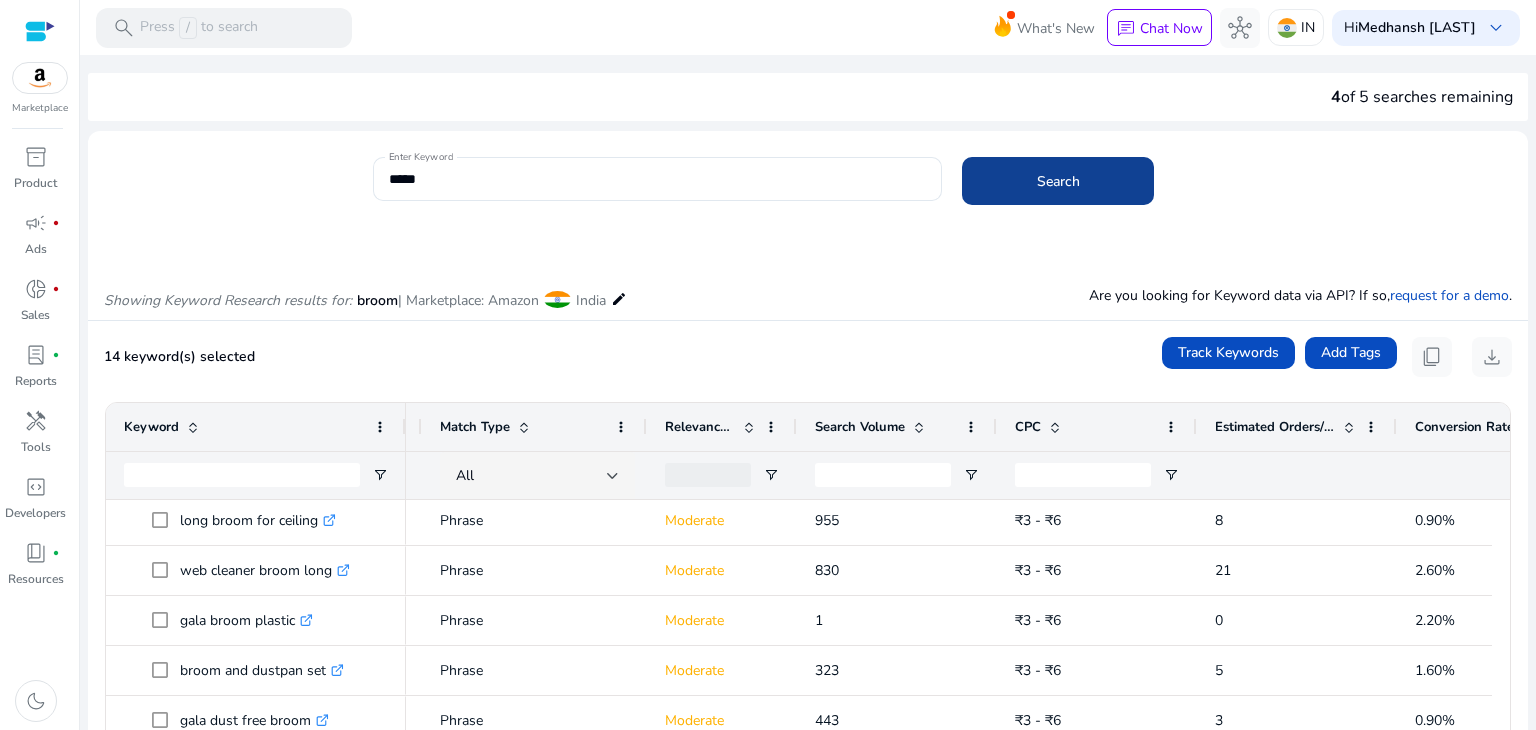 click 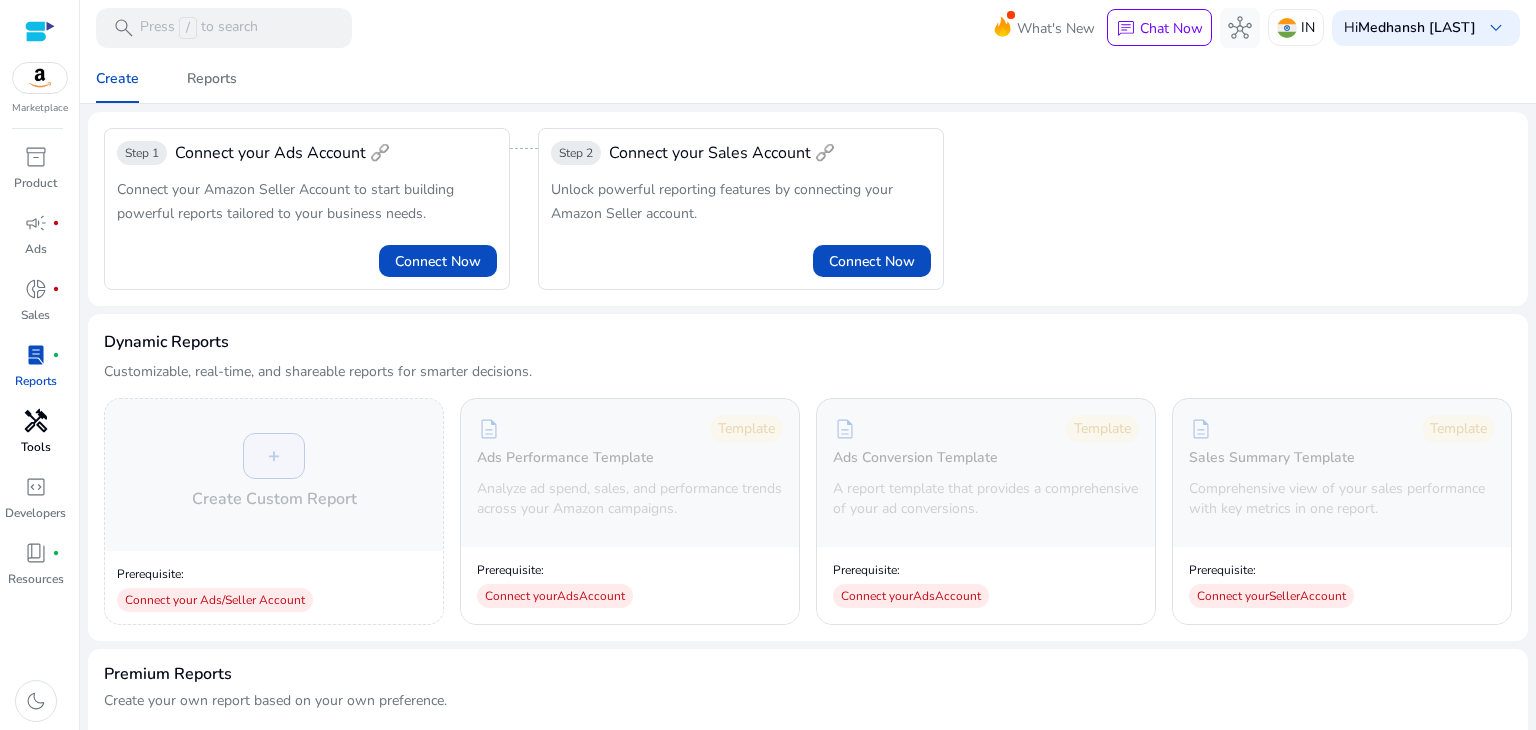 click on "handyman" at bounding box center (36, 421) 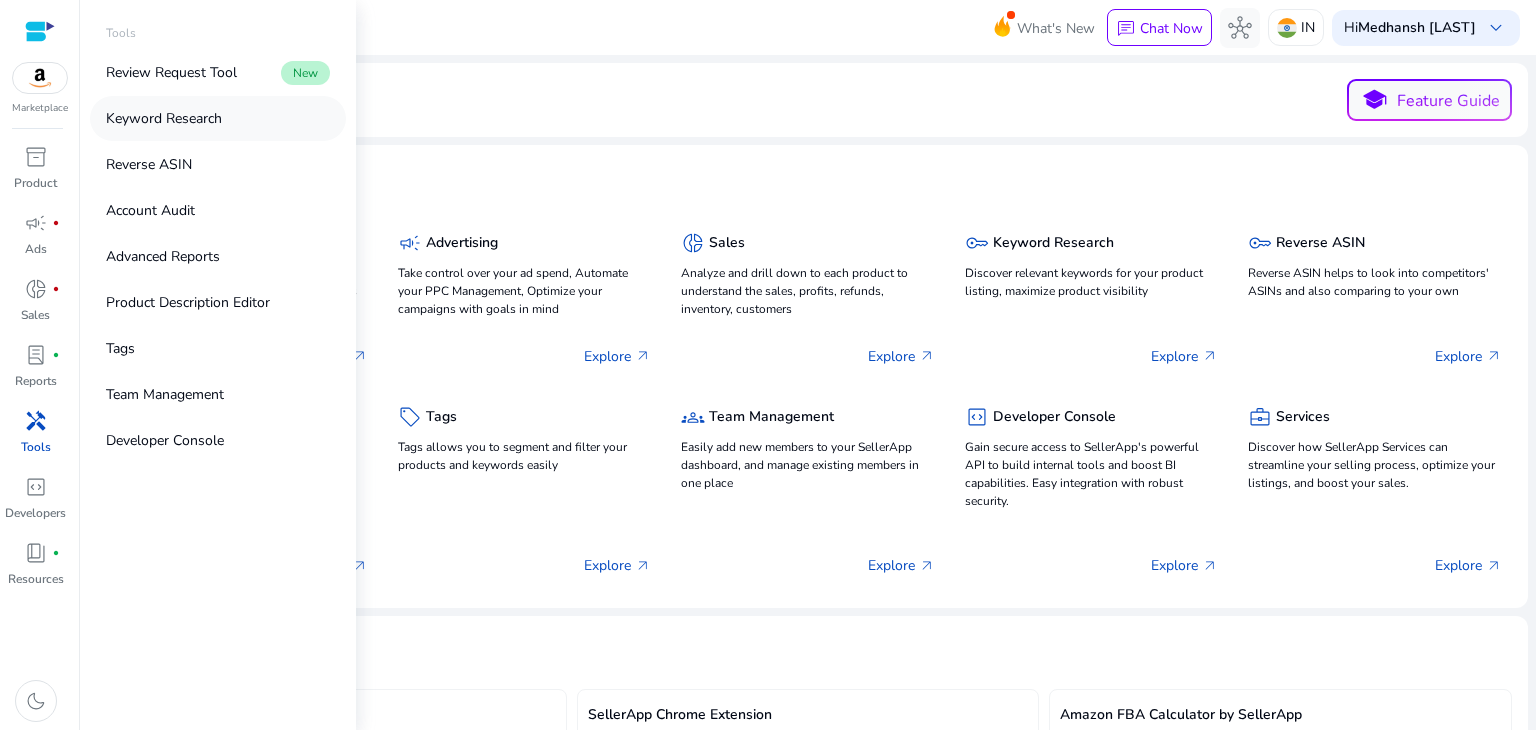 click on "Keyword Research" at bounding box center [164, 118] 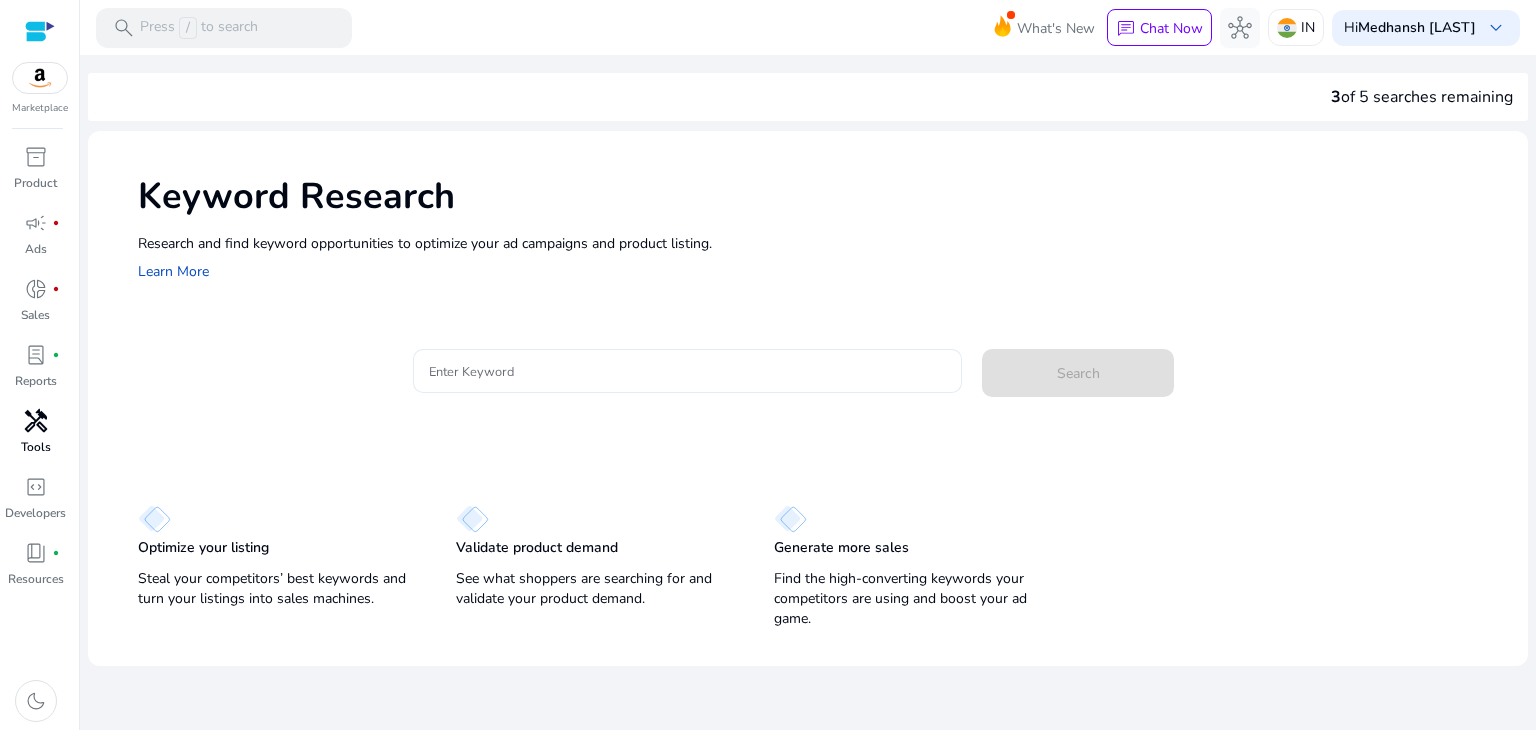 click 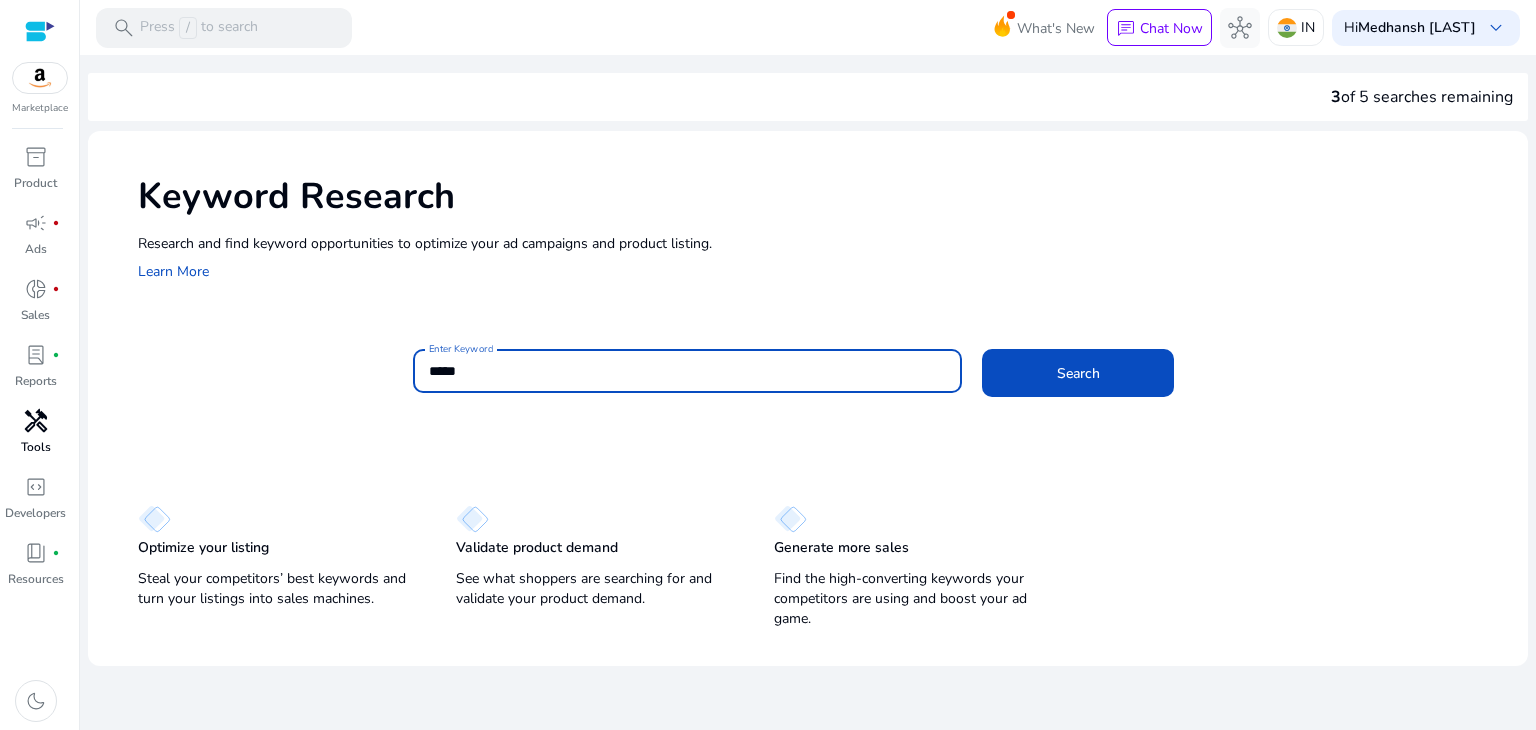 type on "*****" 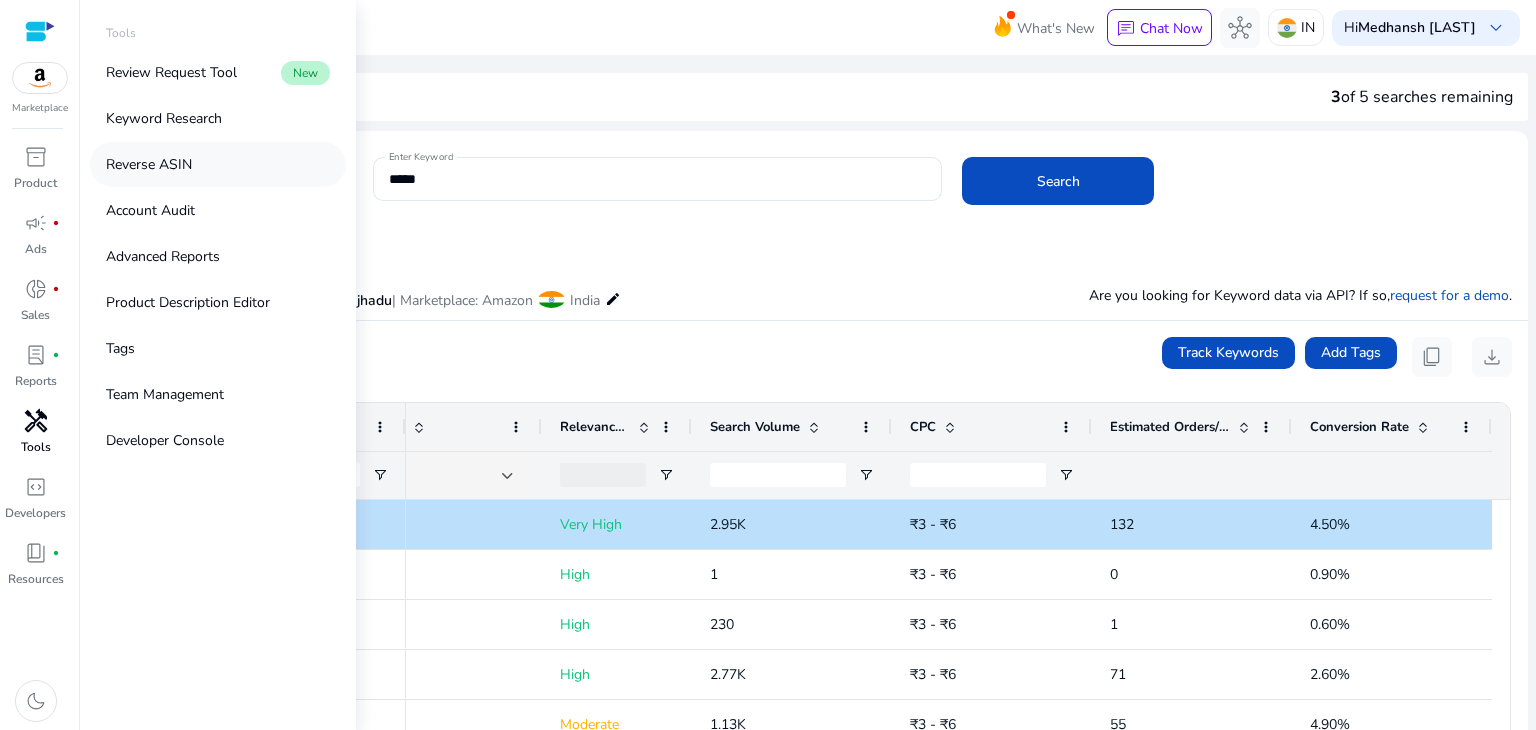 click on "Reverse ASIN" at bounding box center [149, 164] 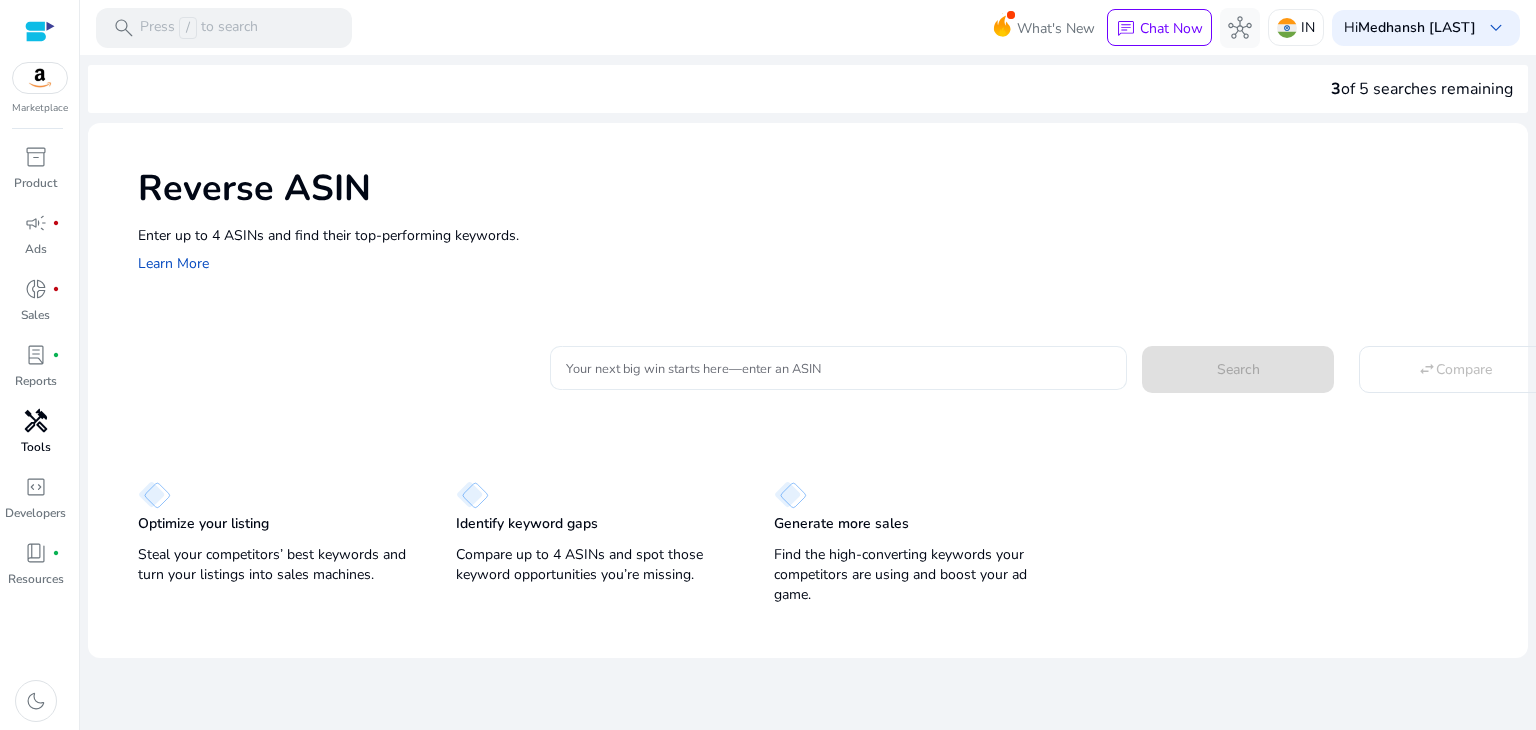 click 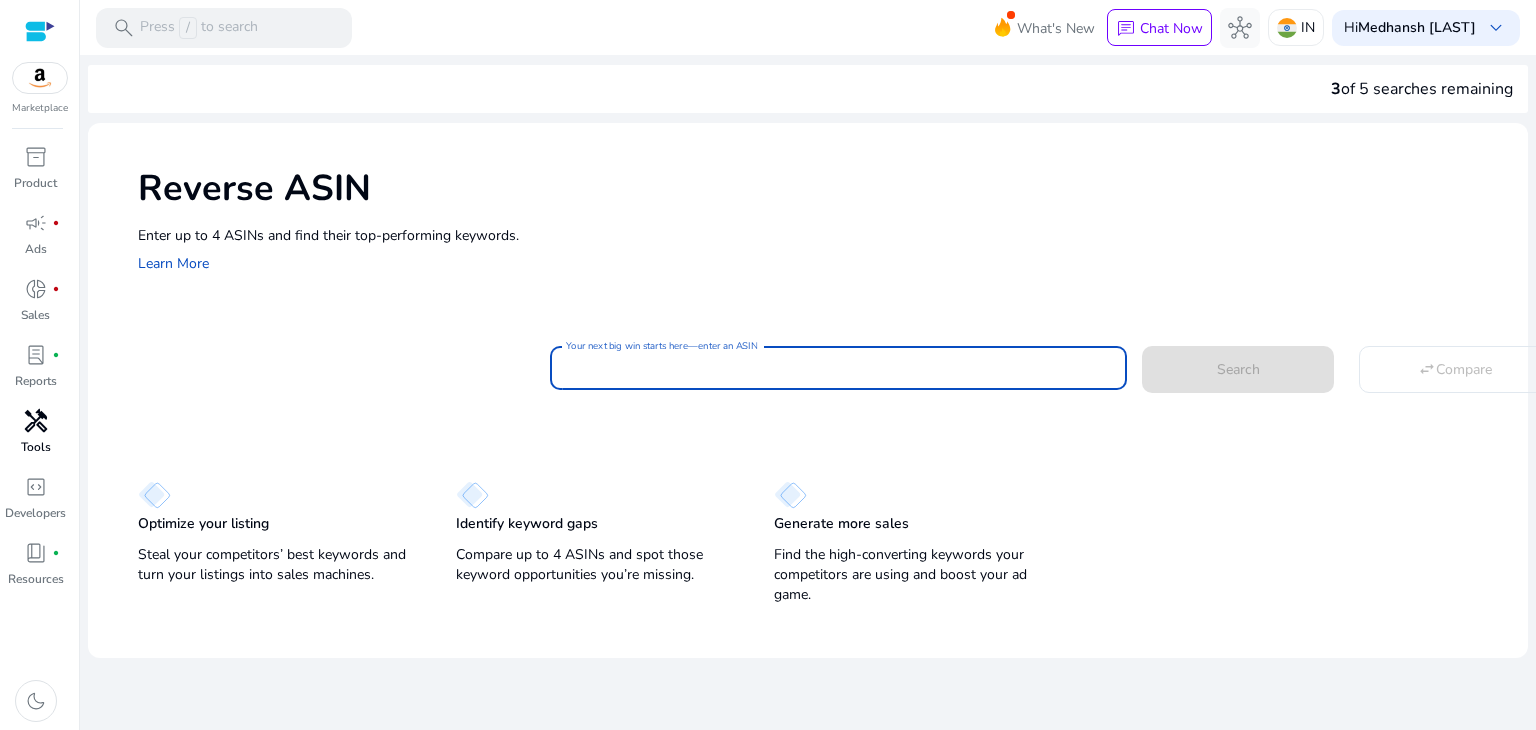 paste on "**********" 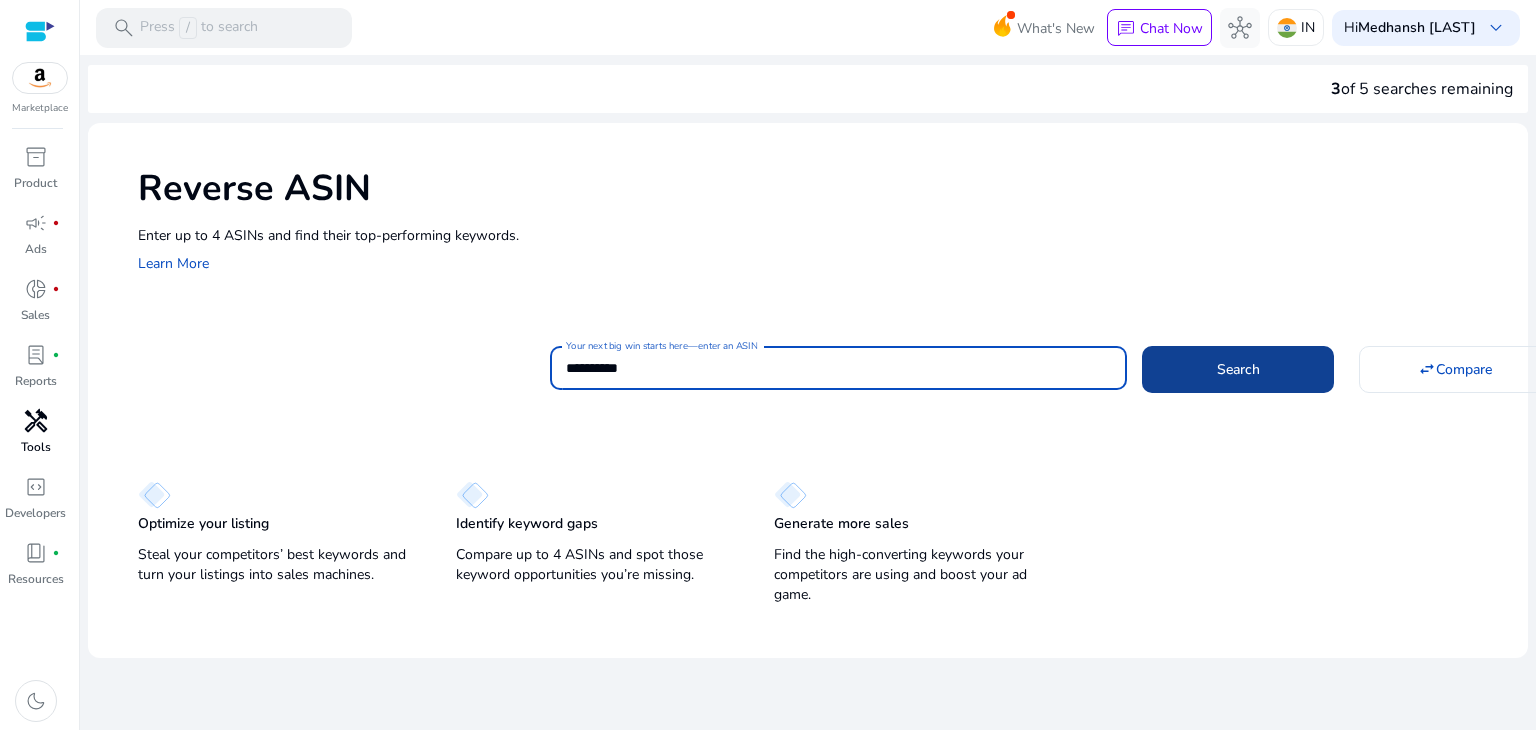 click 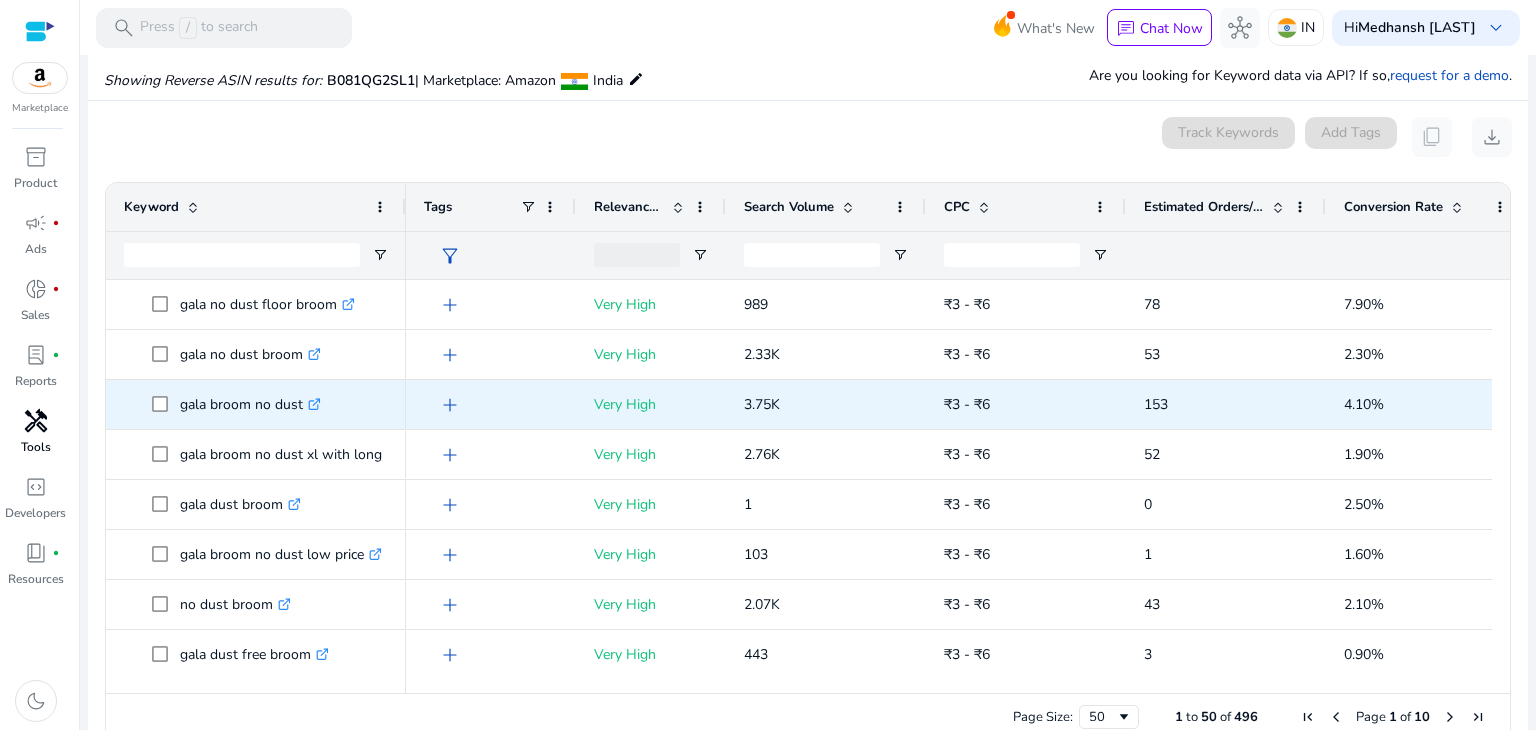 scroll, scrollTop: 214, scrollLeft: 0, axis: vertical 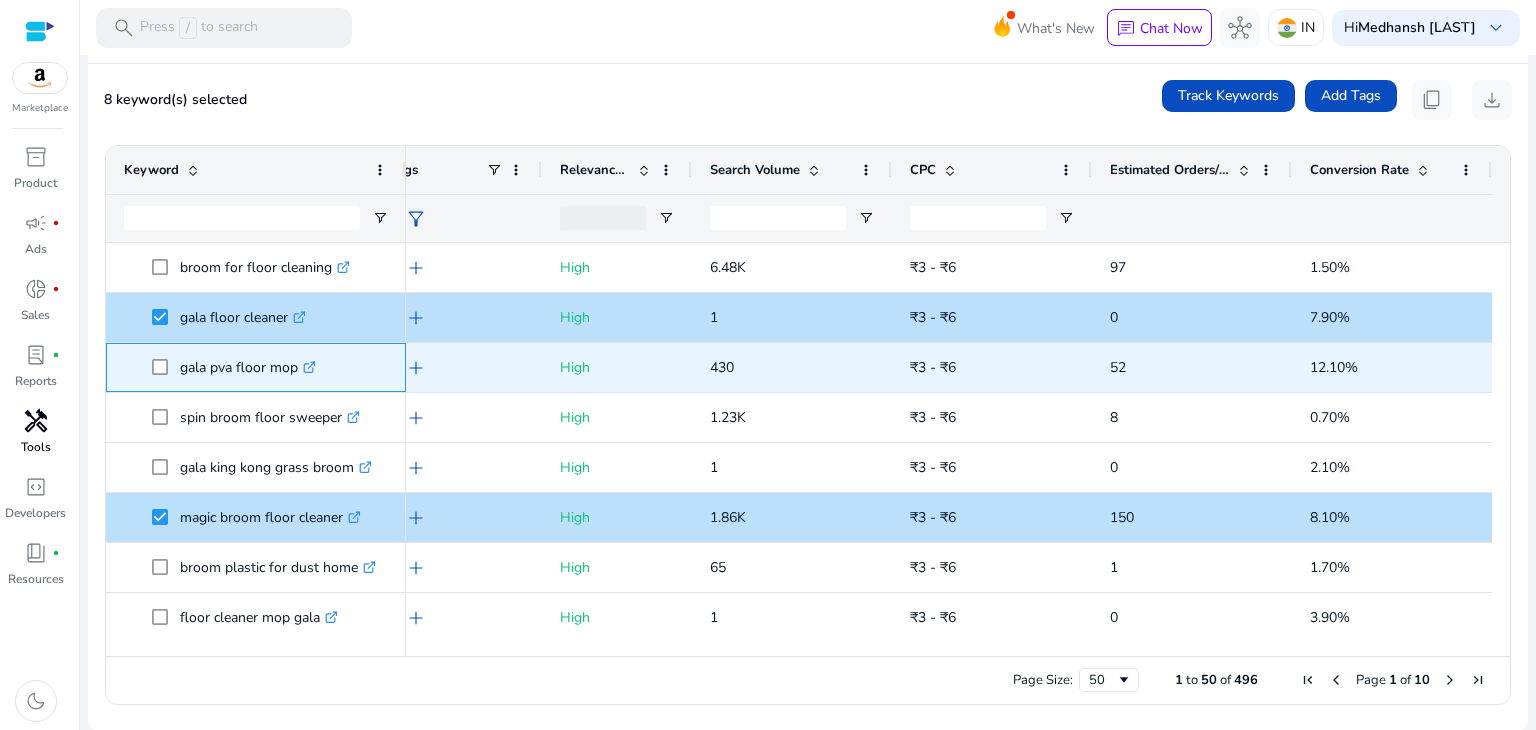 click on "gala pva floor mop  .st0{fill:#2c8af8}" 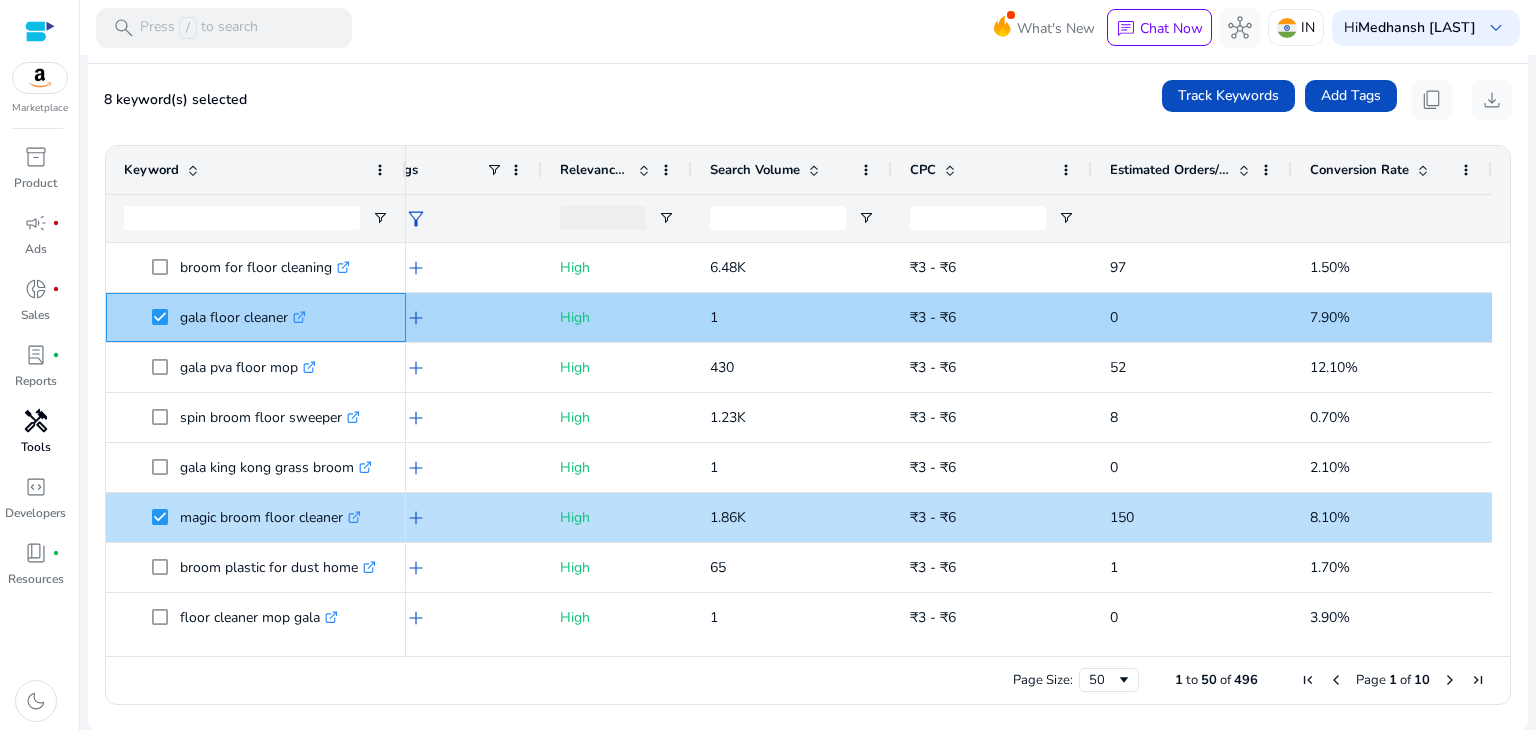 click on "gala floor cleaner  .st0{fill:#2c8af8}" 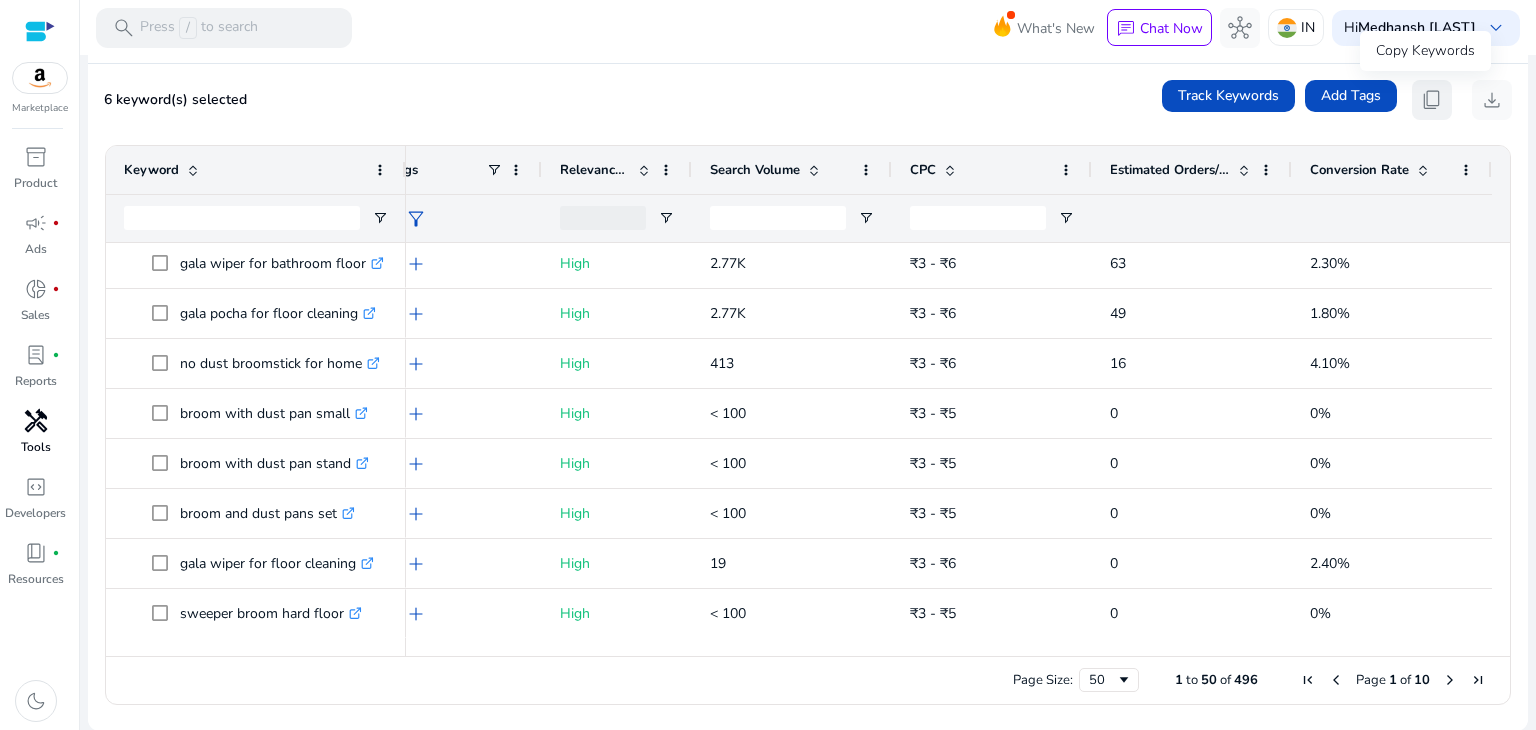 click on "content_copy" 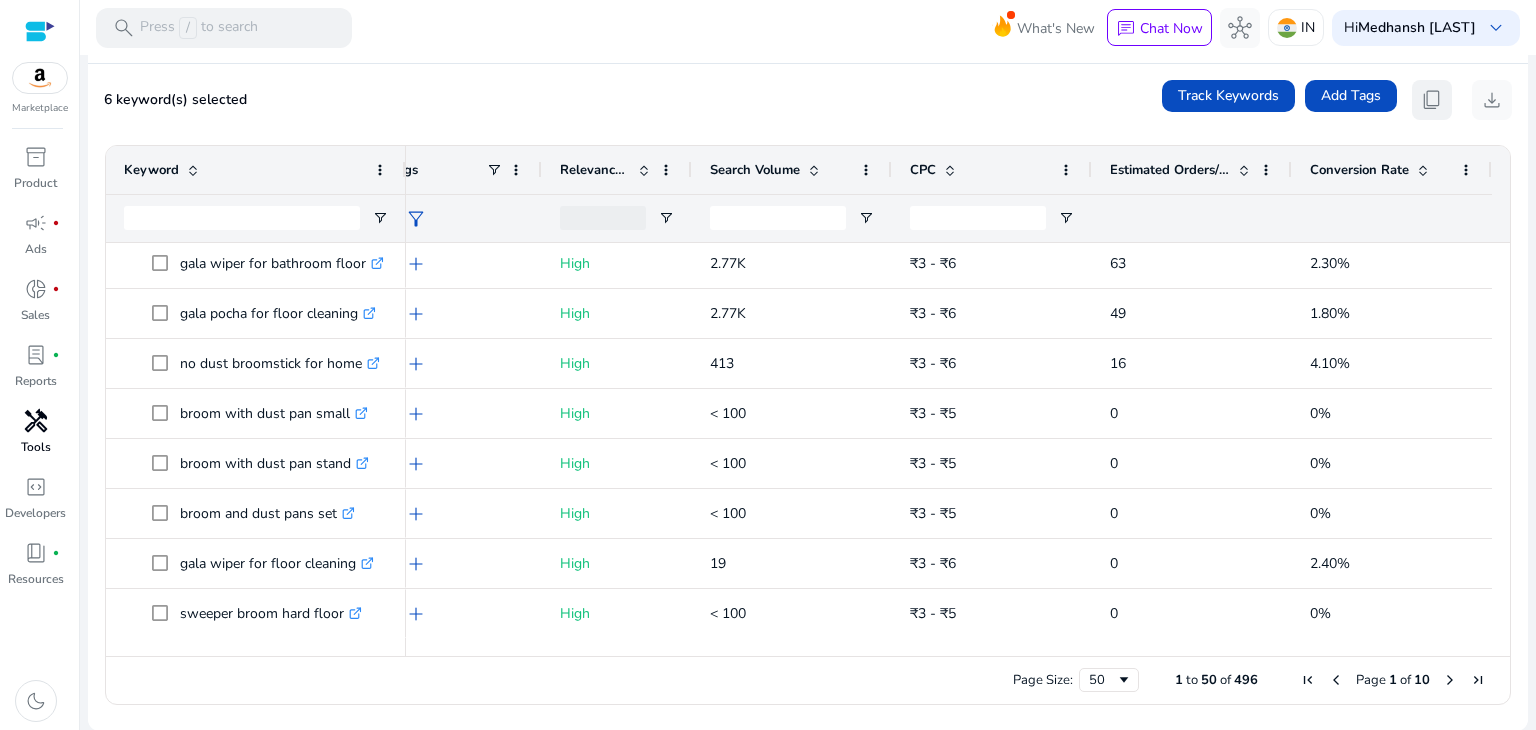 click on "content_copy" 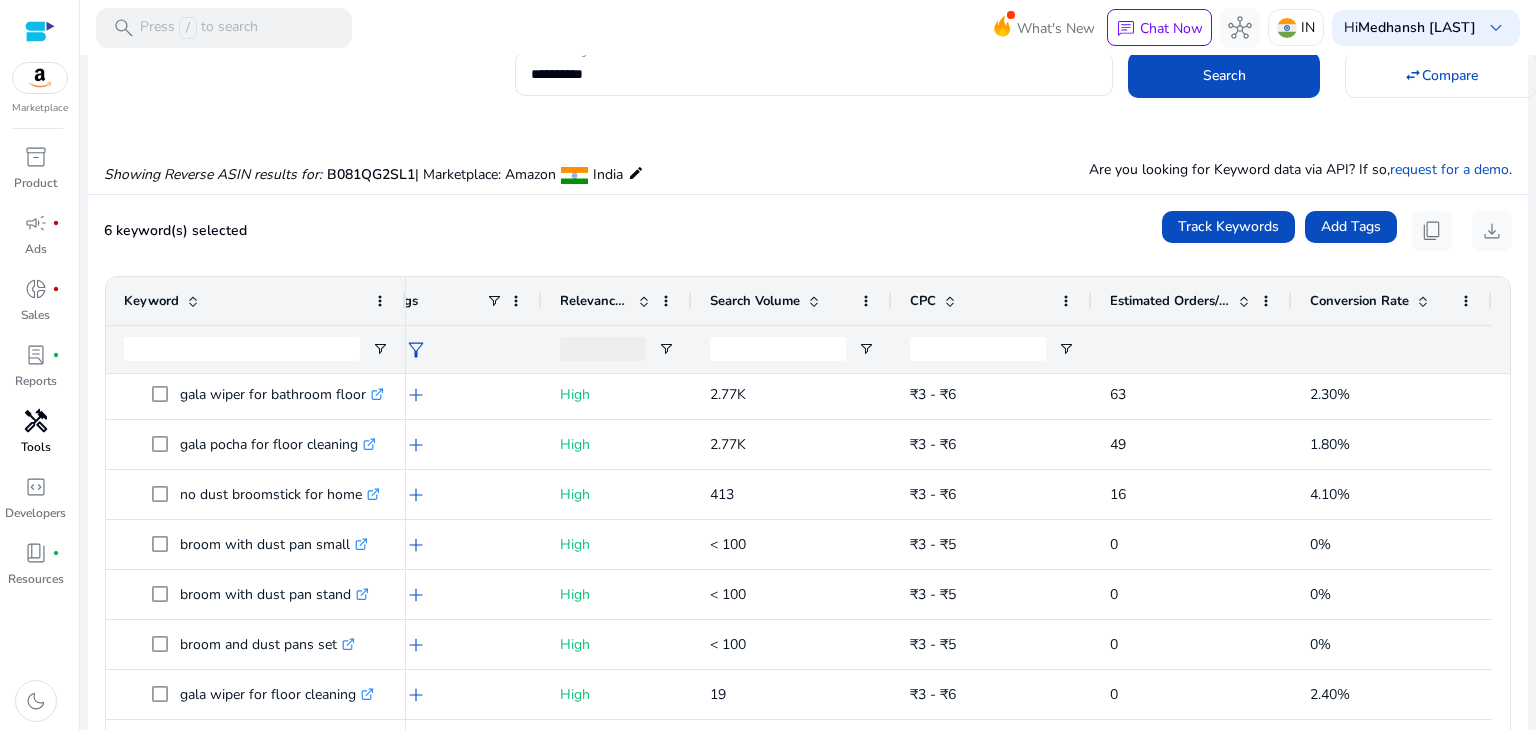 scroll, scrollTop: 0, scrollLeft: 0, axis: both 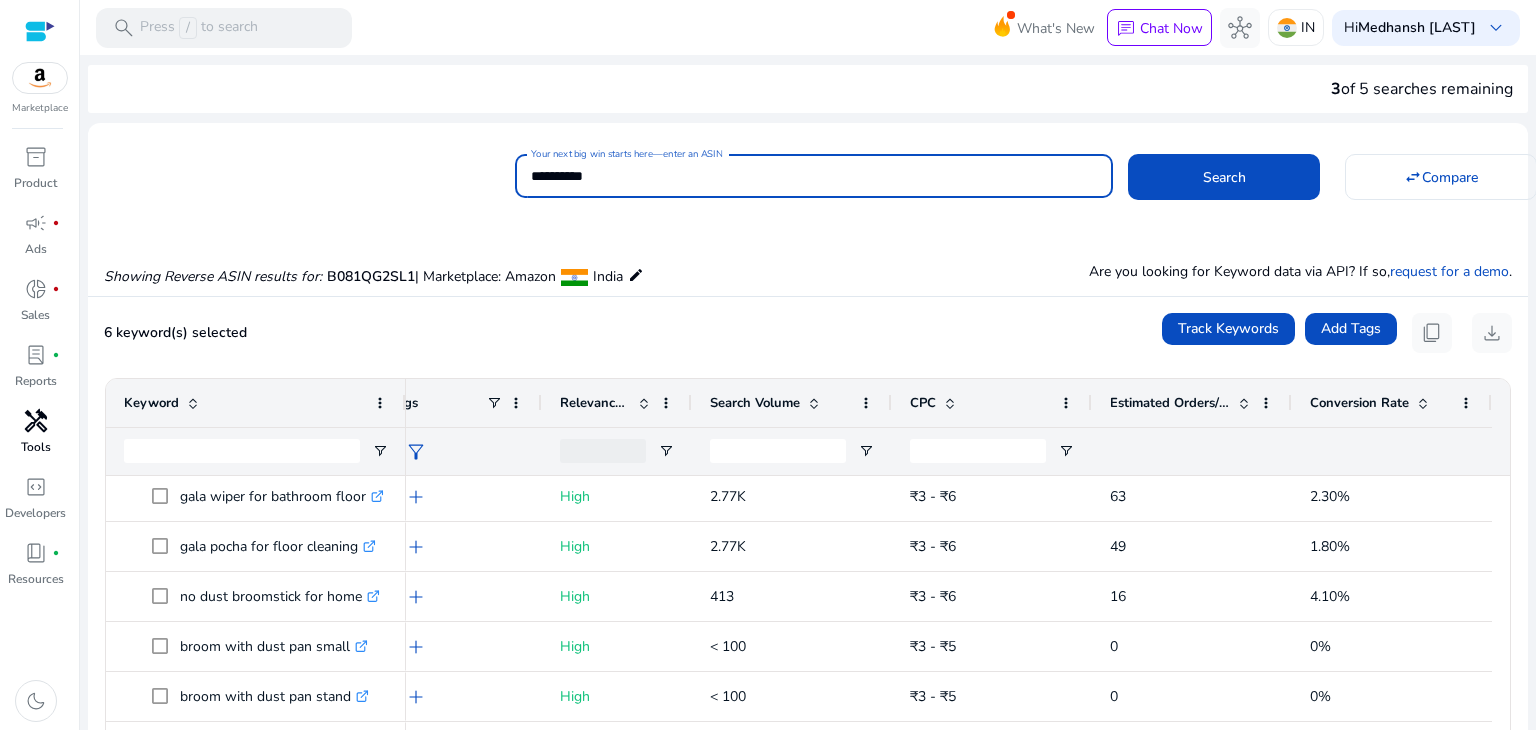 drag, startPoint x: 677, startPoint y: 169, endPoint x: 476, endPoint y: 200, distance: 203.3765 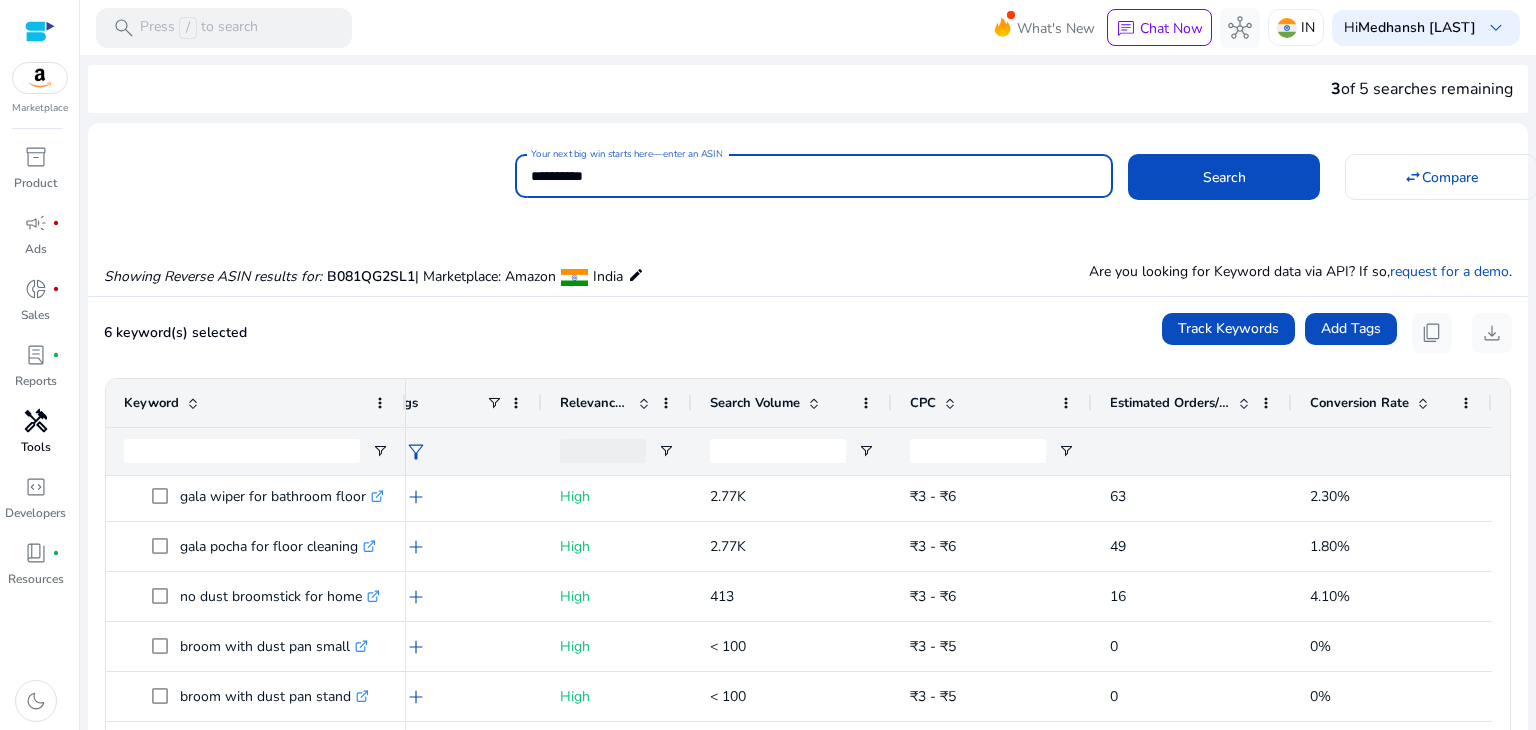 paste 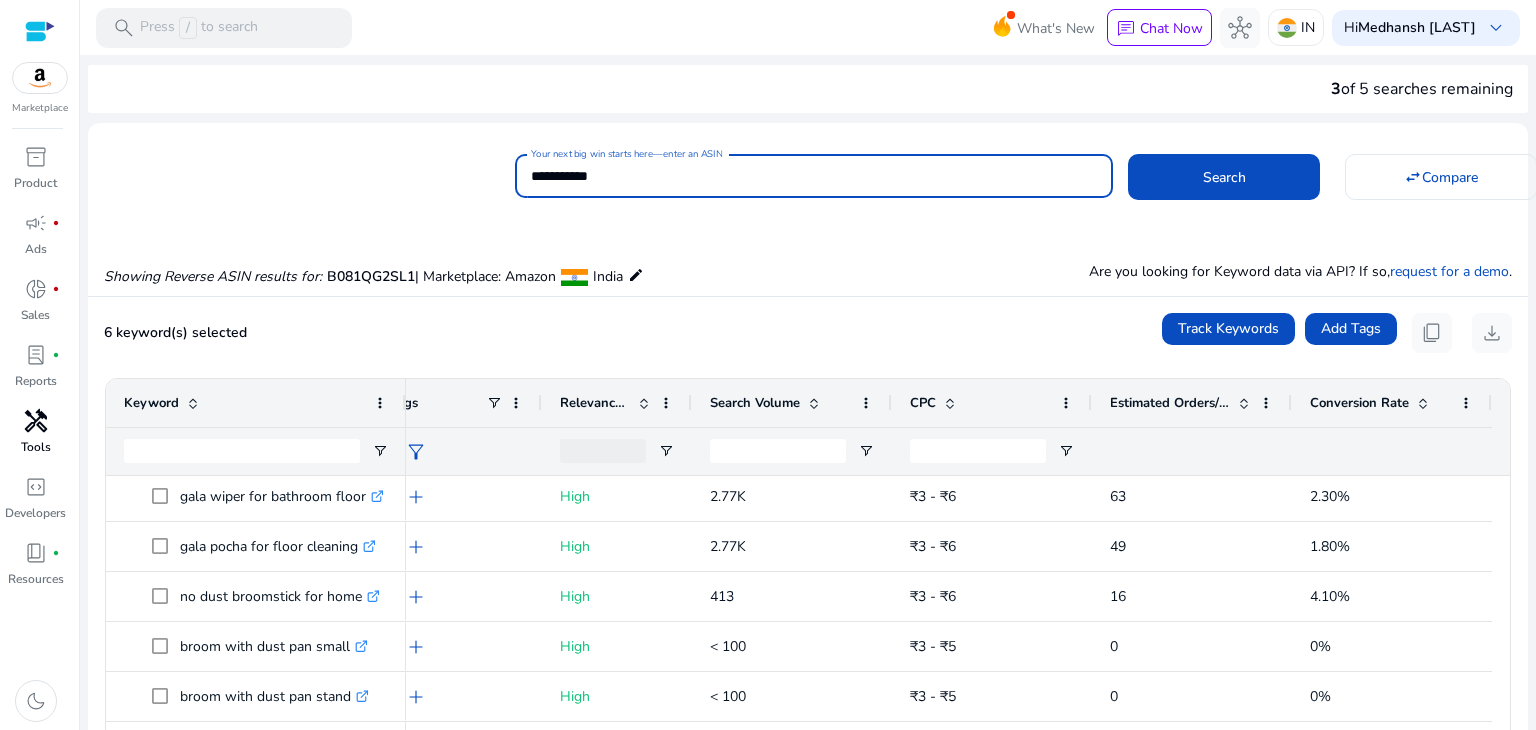 click on "**********" at bounding box center (814, 176) 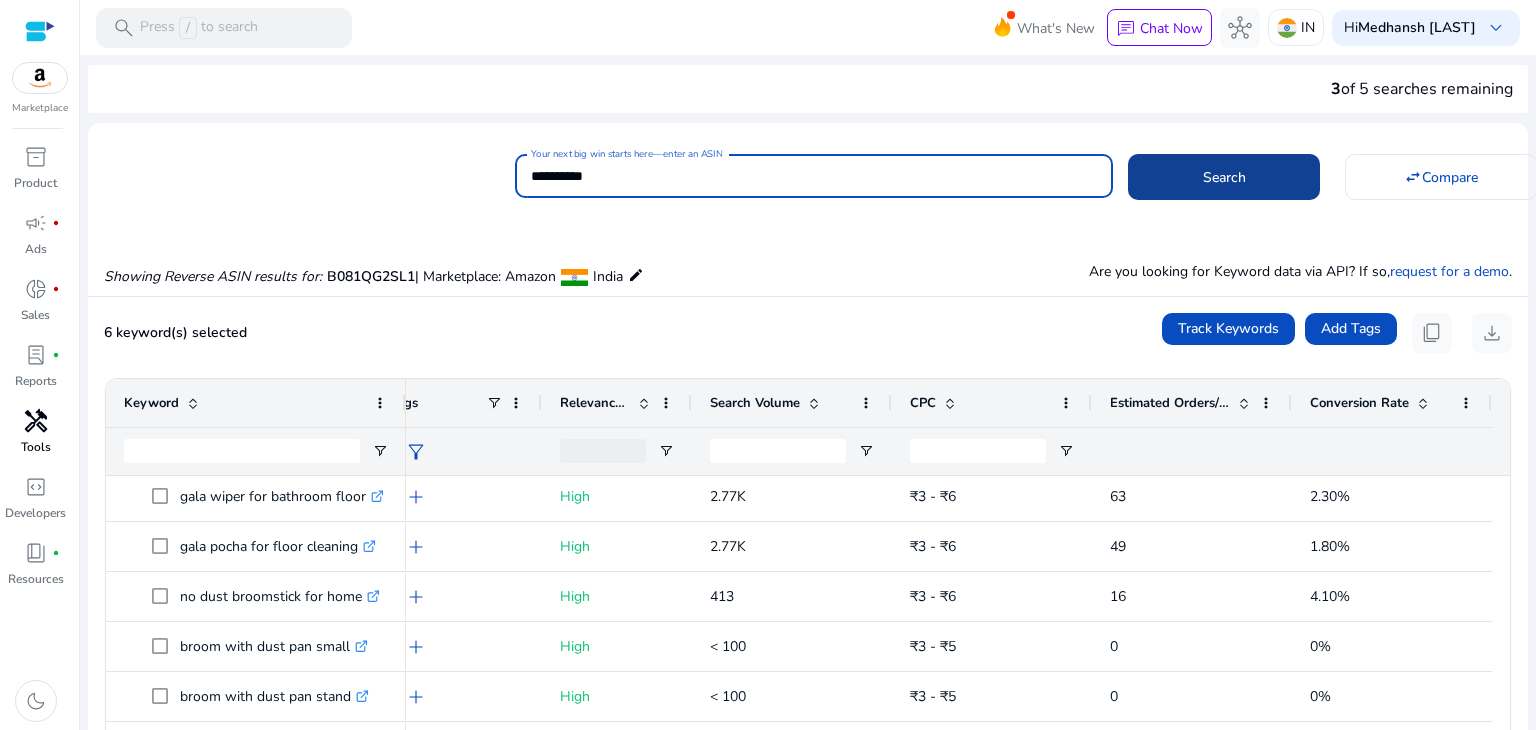 type on "**********" 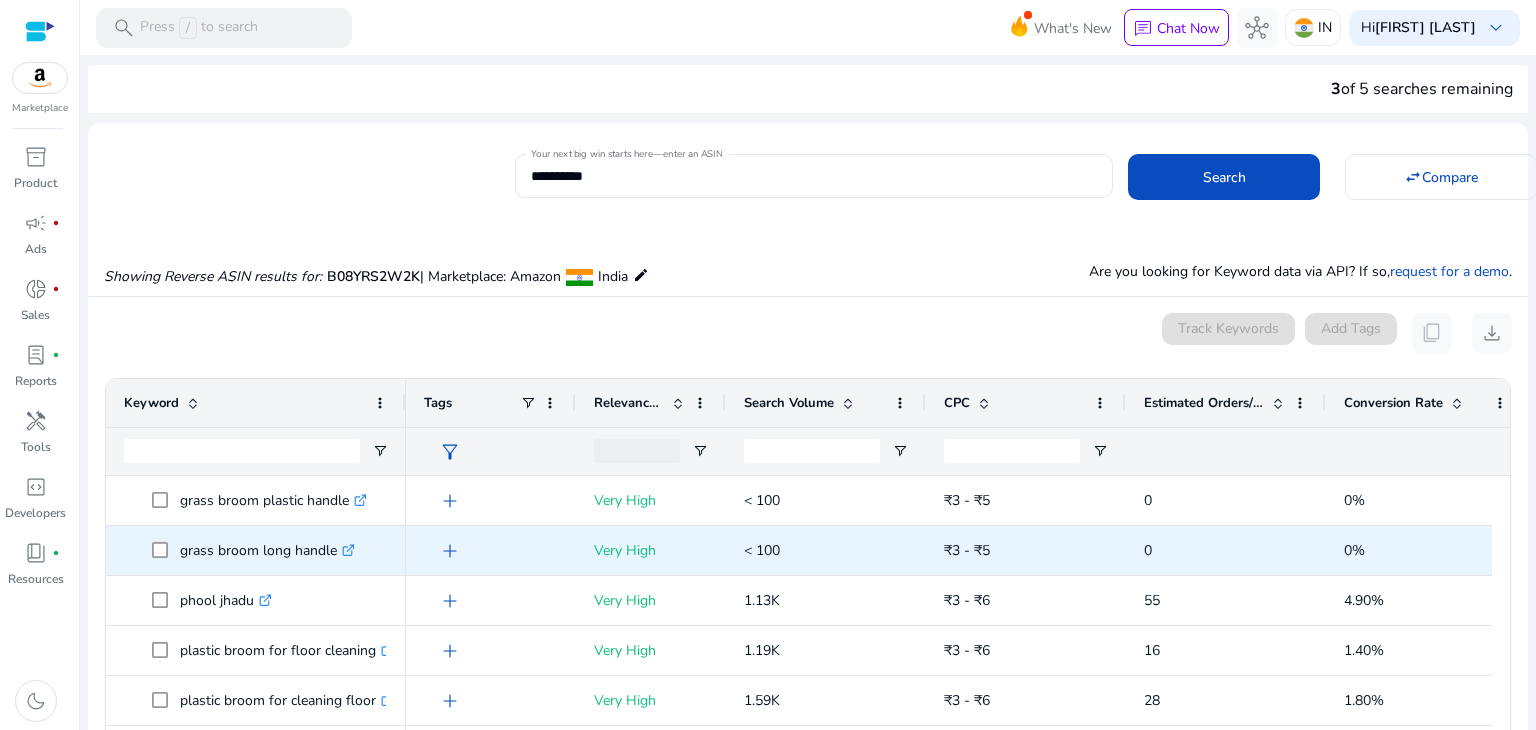scroll, scrollTop: 0, scrollLeft: 0, axis: both 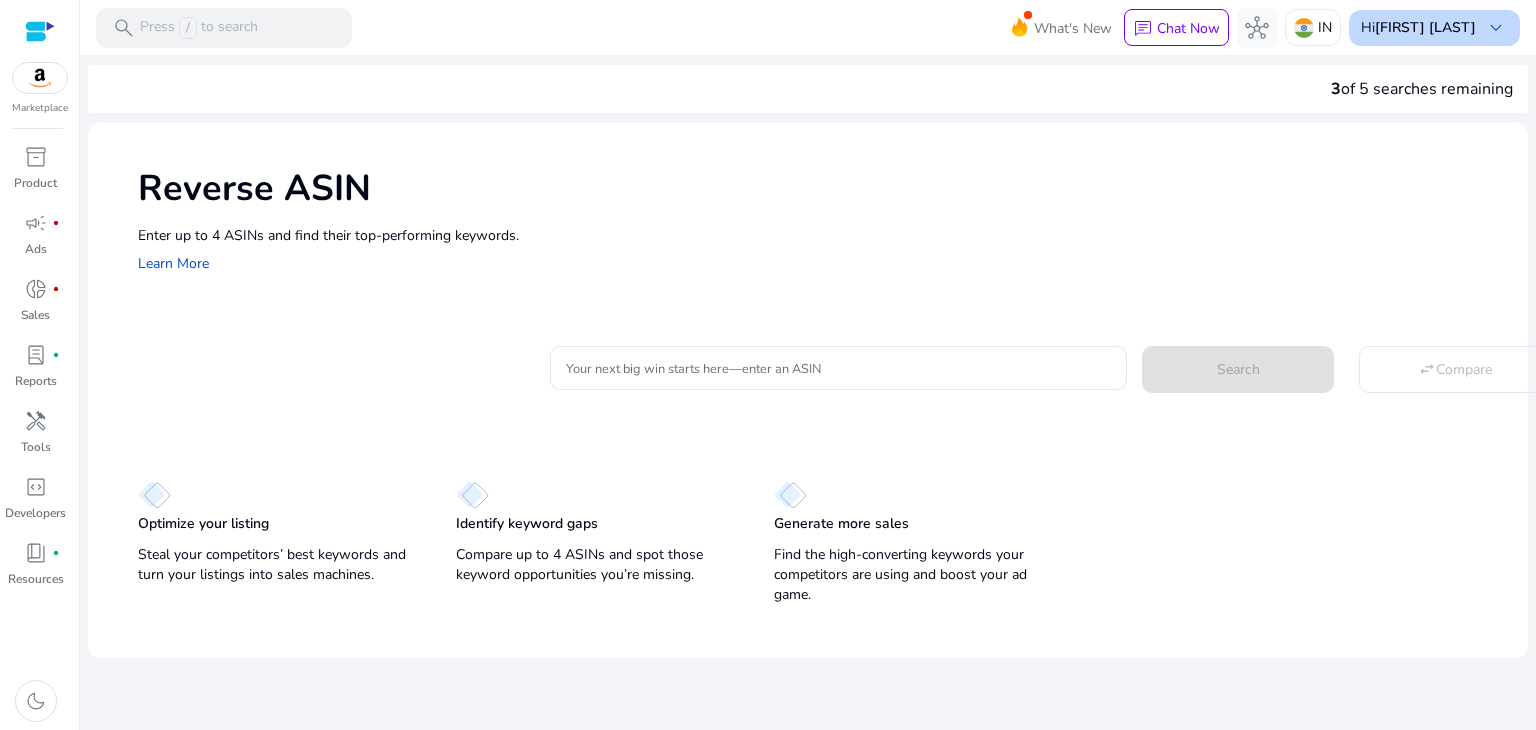 click on "[FIRST] [LAST]" at bounding box center [1425, 27] 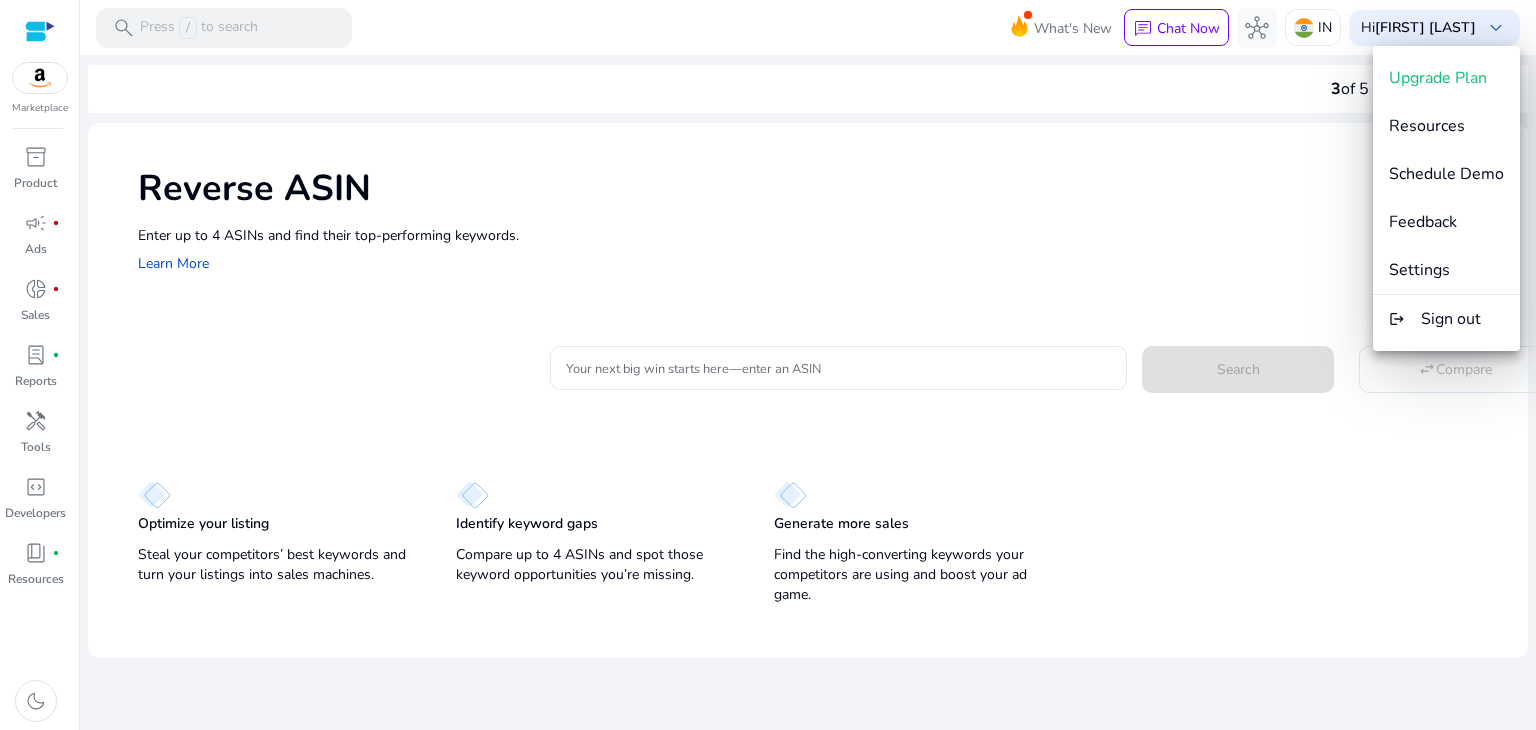 click at bounding box center (768, 365) 